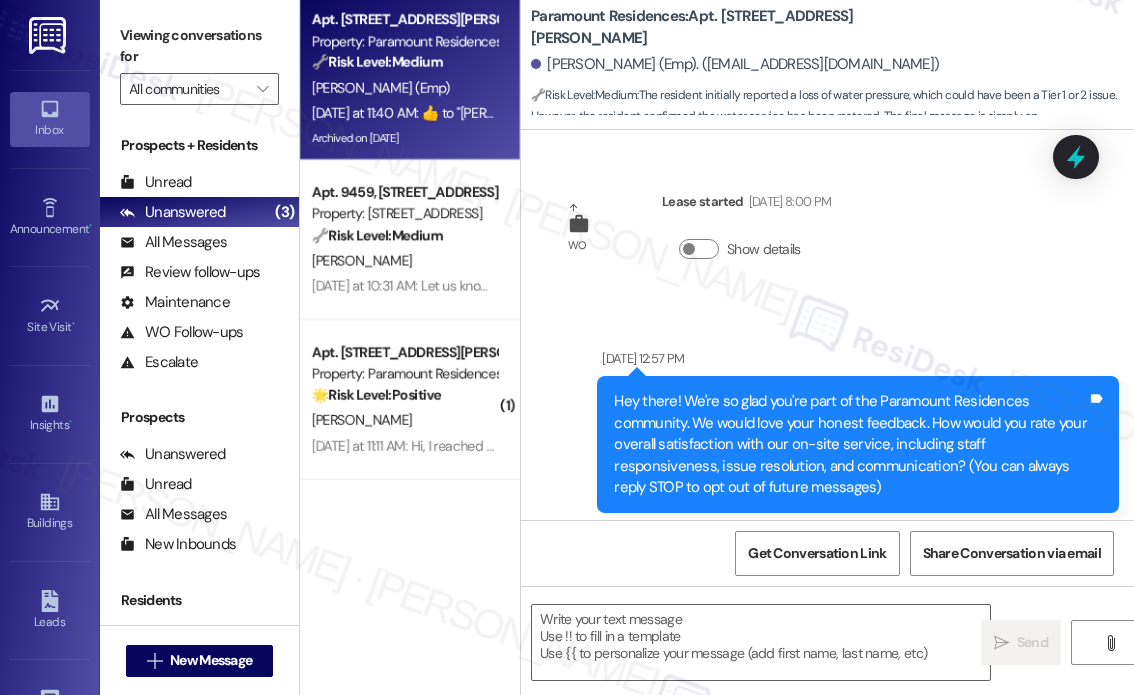 scroll, scrollTop: 0, scrollLeft: 0, axis: both 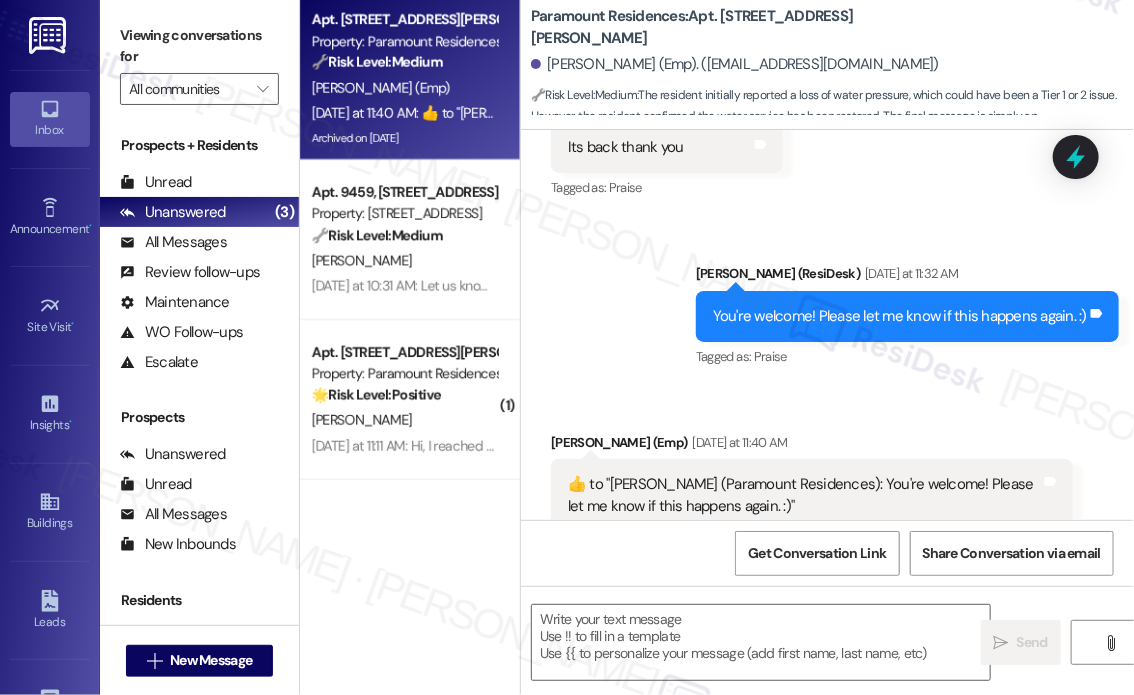 click on "[PERSON_NAME] (Emp)" at bounding box center (404, 88) 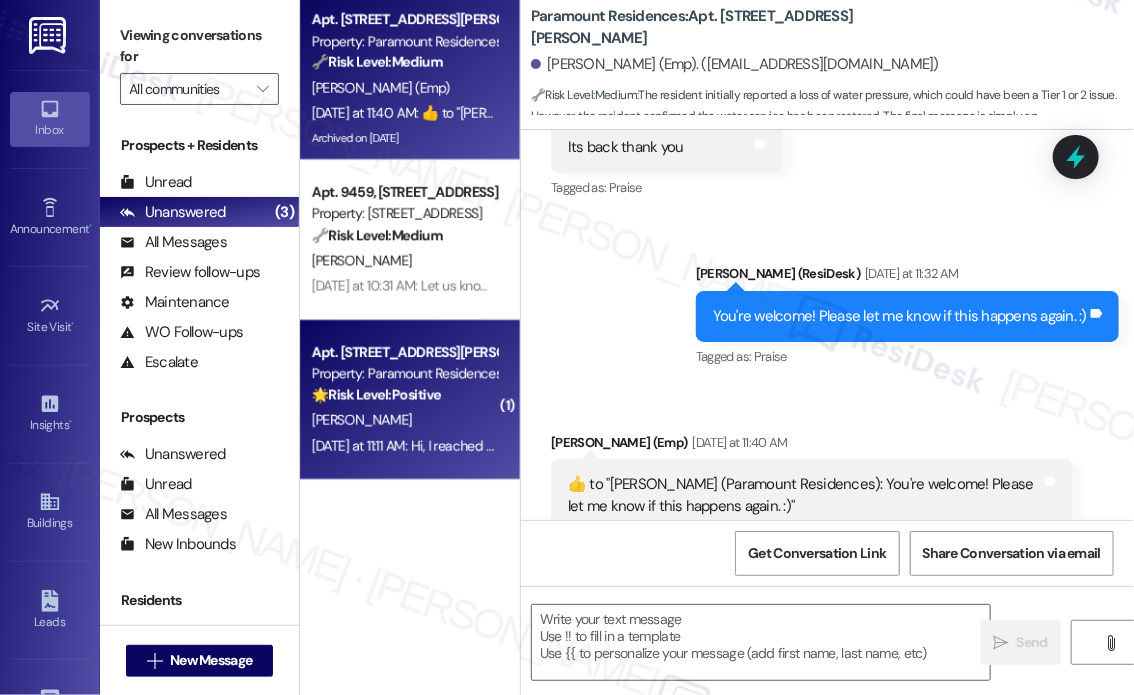 click on "[PERSON_NAME]" at bounding box center [404, 420] 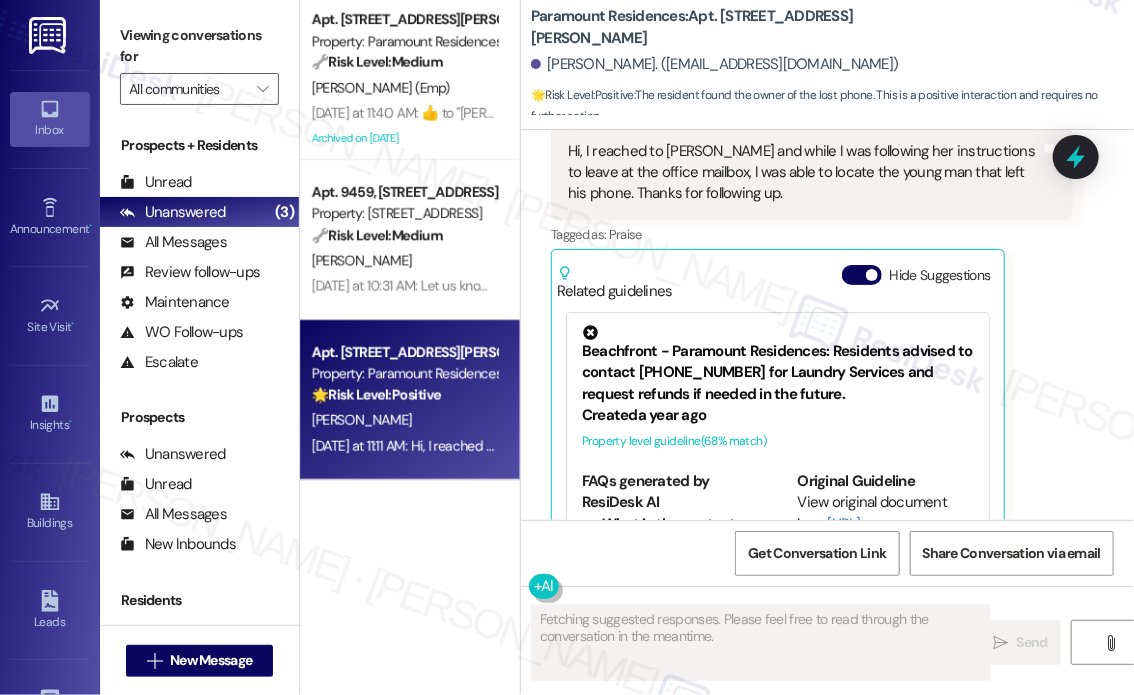 scroll, scrollTop: 8901, scrollLeft: 0, axis: vertical 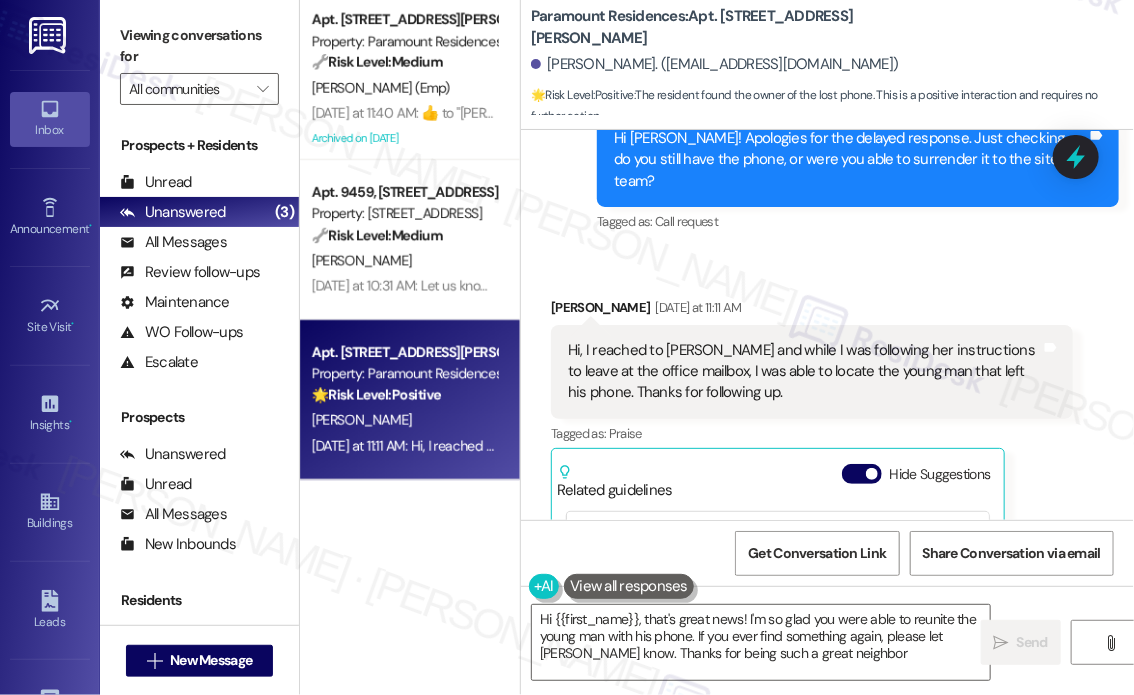 type on "Hi {{first_name}}, that's great news! I'm so glad you were able to reunite the young man with his phone. If you ever find something again, please let [PERSON_NAME] know. Thanks for being such a great neighbor!" 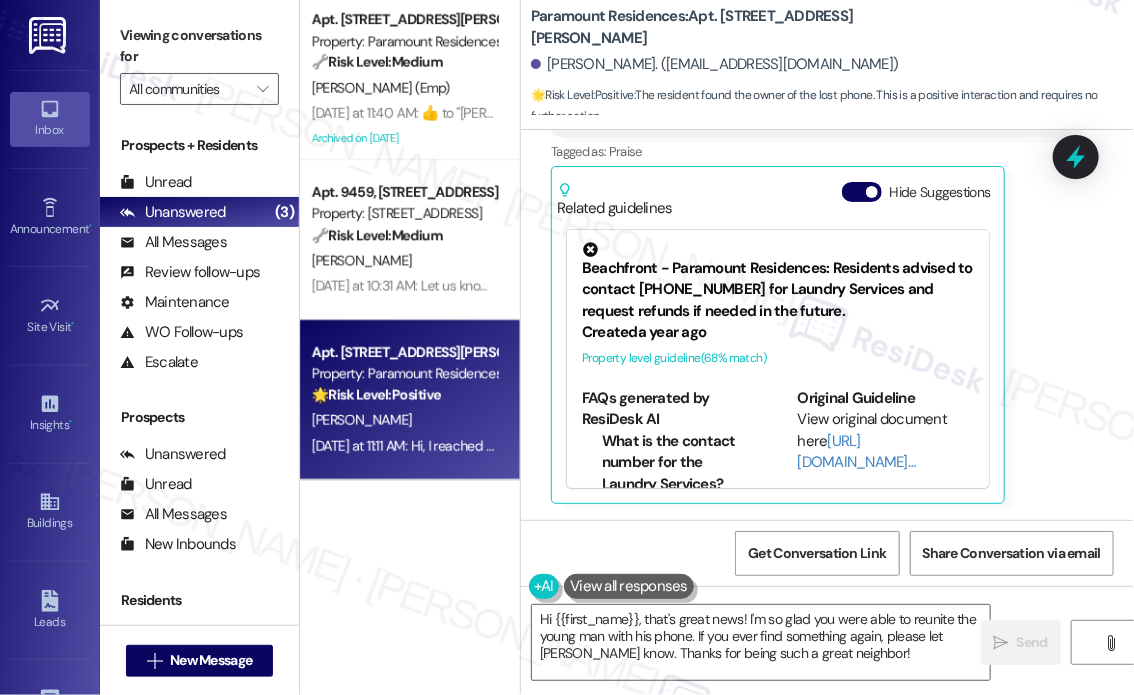 scroll, scrollTop: 9202, scrollLeft: 0, axis: vertical 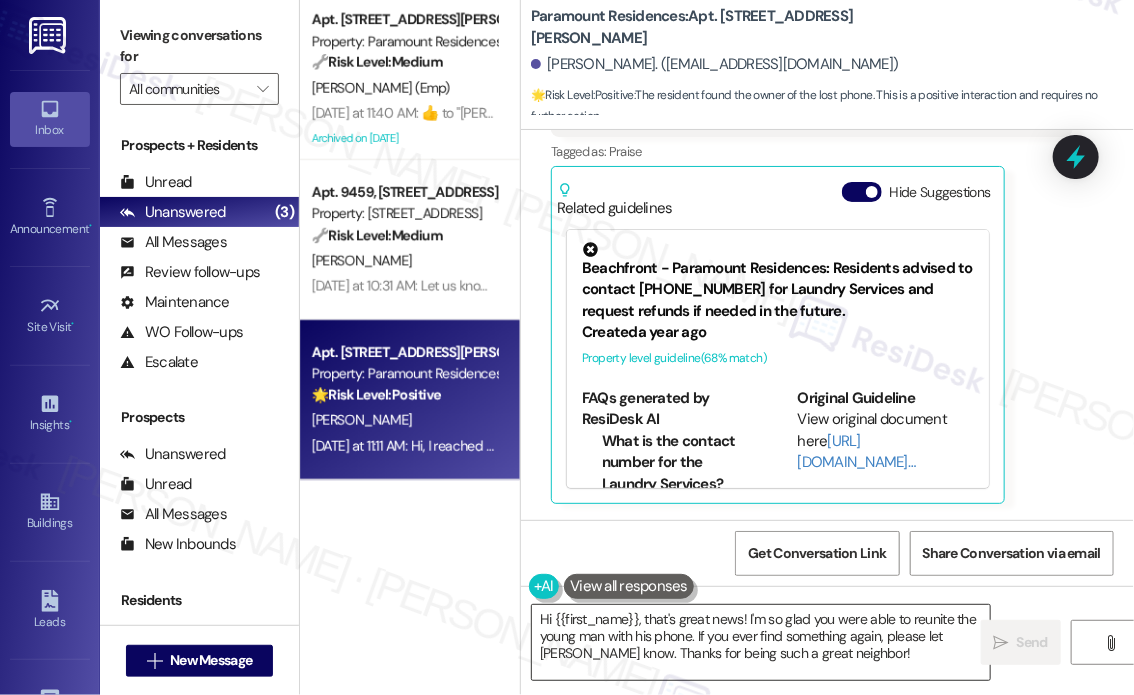 click on "Hi {{first_name}}, that's great news! I'm so glad you were able to reunite the young man with his phone. If you ever find something again, please let [PERSON_NAME] know. Thanks for being such a great neighbor!" at bounding box center [761, 642] 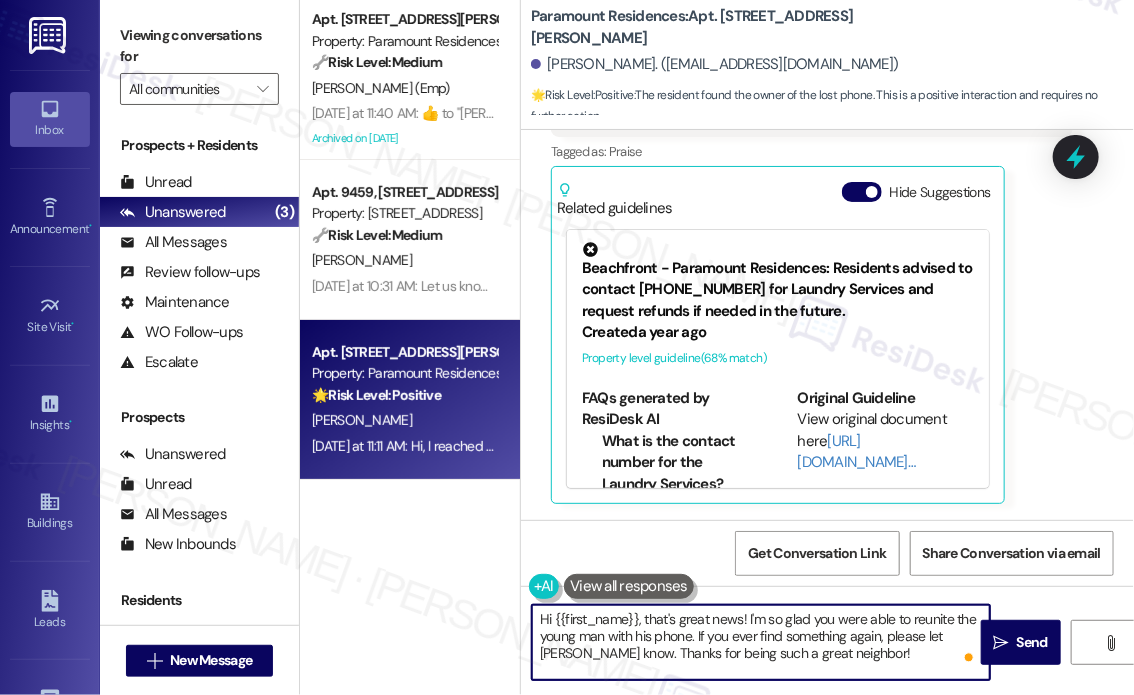 click on "Hi {{first_name}}, that's great news! I'm so glad you were able to reunite the young man with his phone. If you ever find something again, please let [PERSON_NAME] know. Thanks for being such a great neighbor!" at bounding box center [761, 642] 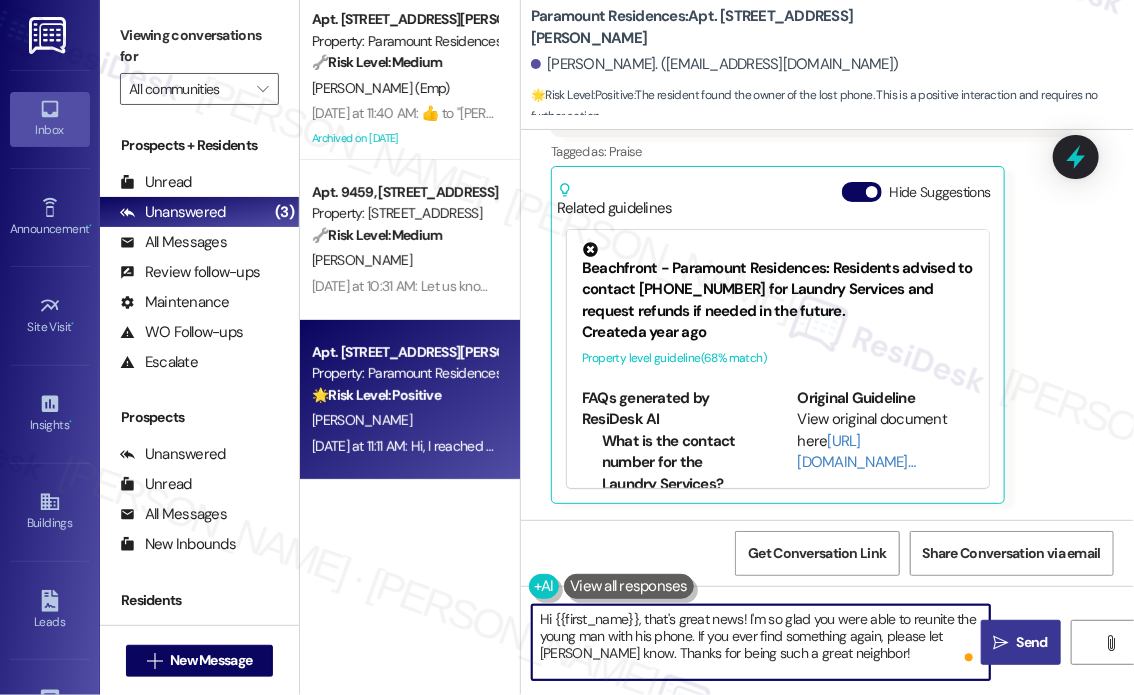 click on "Send" at bounding box center (1032, 642) 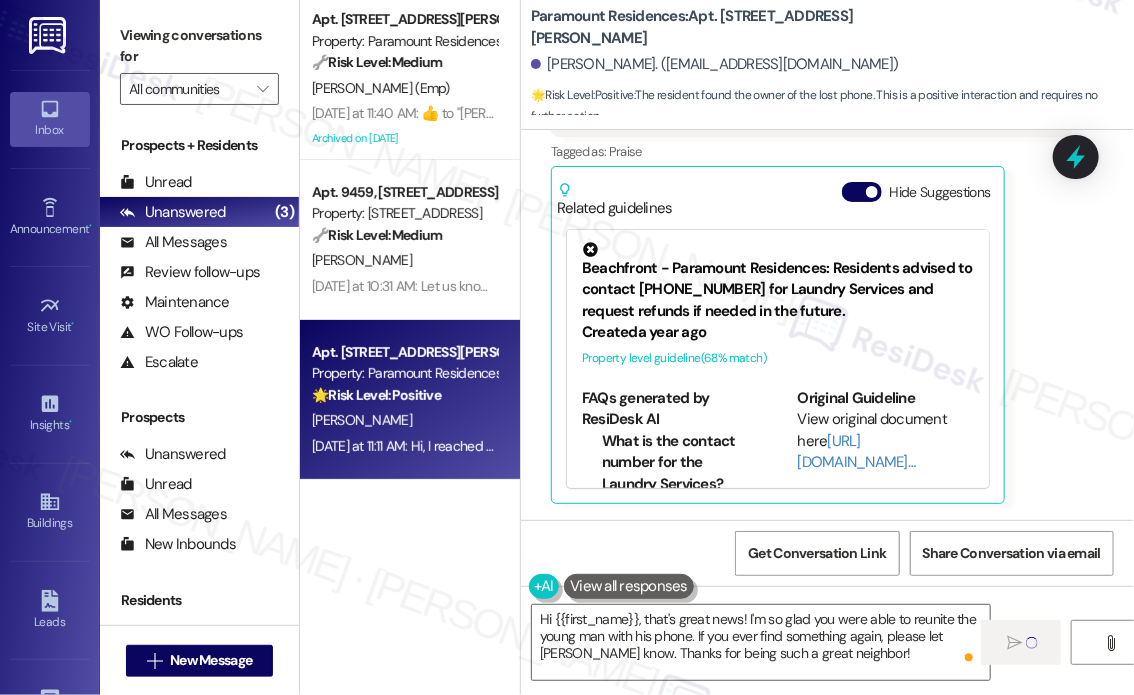 type 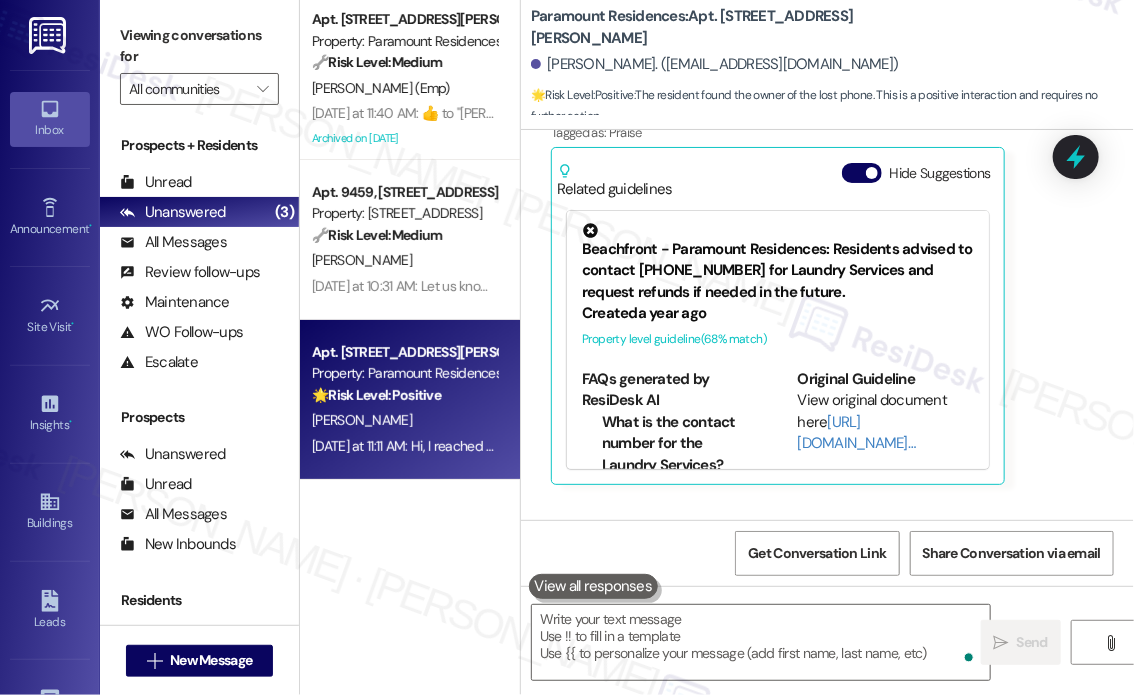 scroll, scrollTop: 9201, scrollLeft: 0, axis: vertical 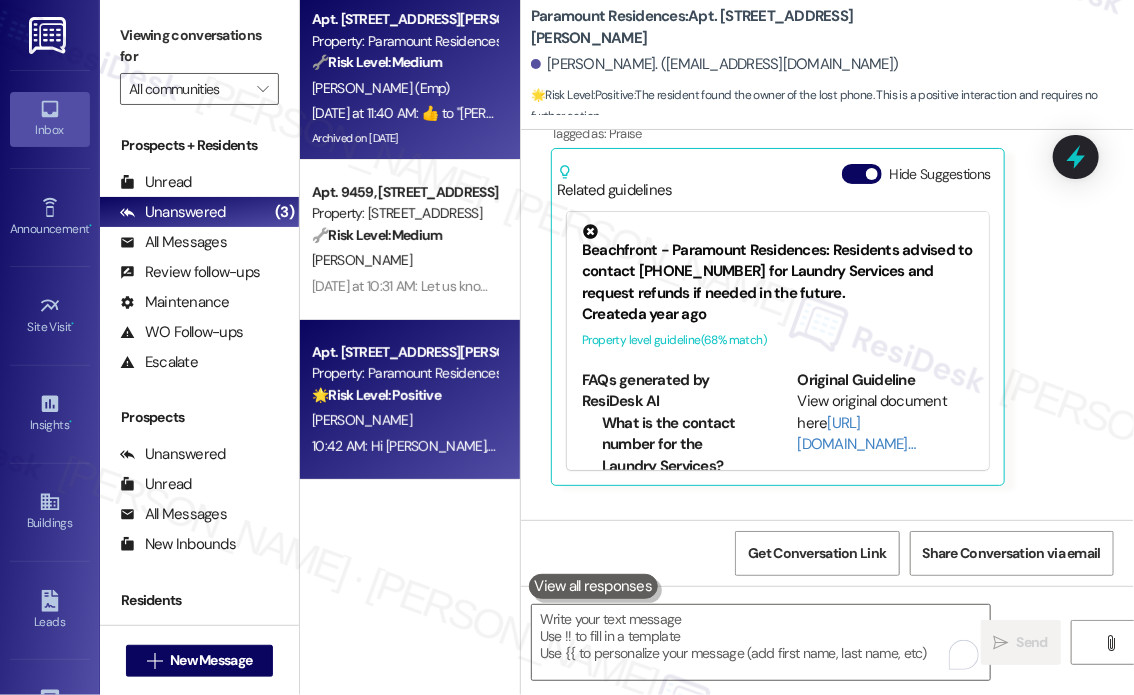 click on "[PERSON_NAME] (Emp)" at bounding box center (404, 88) 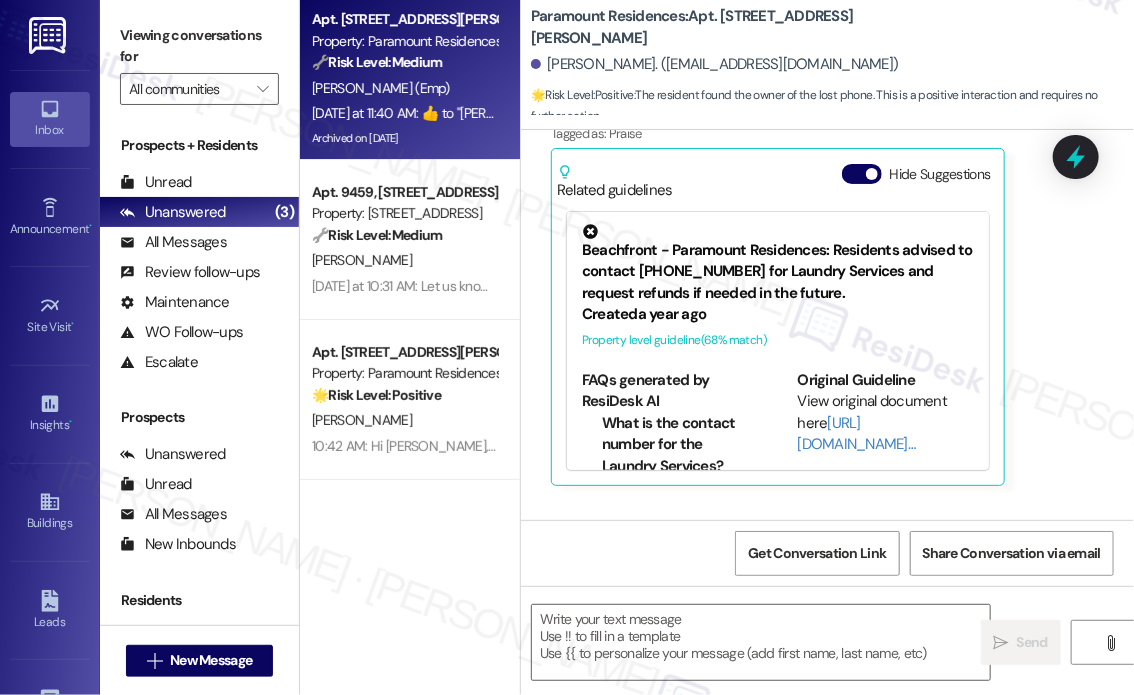 type on "Fetching suggested responses. Please feel free to read through the conversation in the meantime." 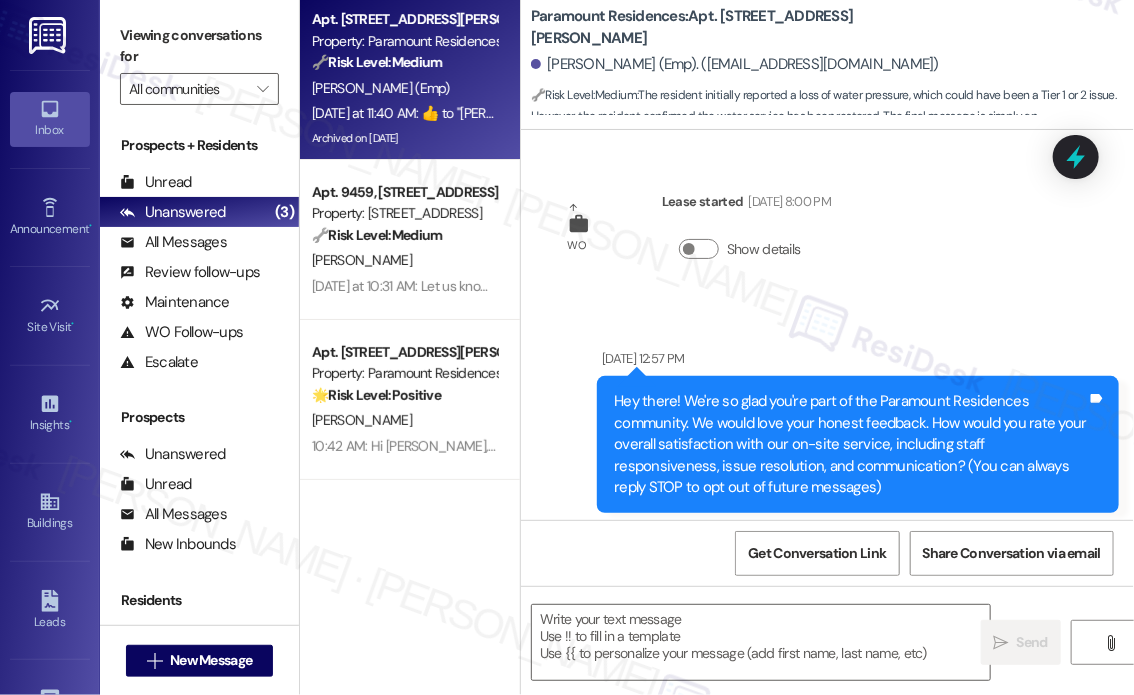 type on "Fetching suggested responses. Please feel free to read through the conversation in the meantime." 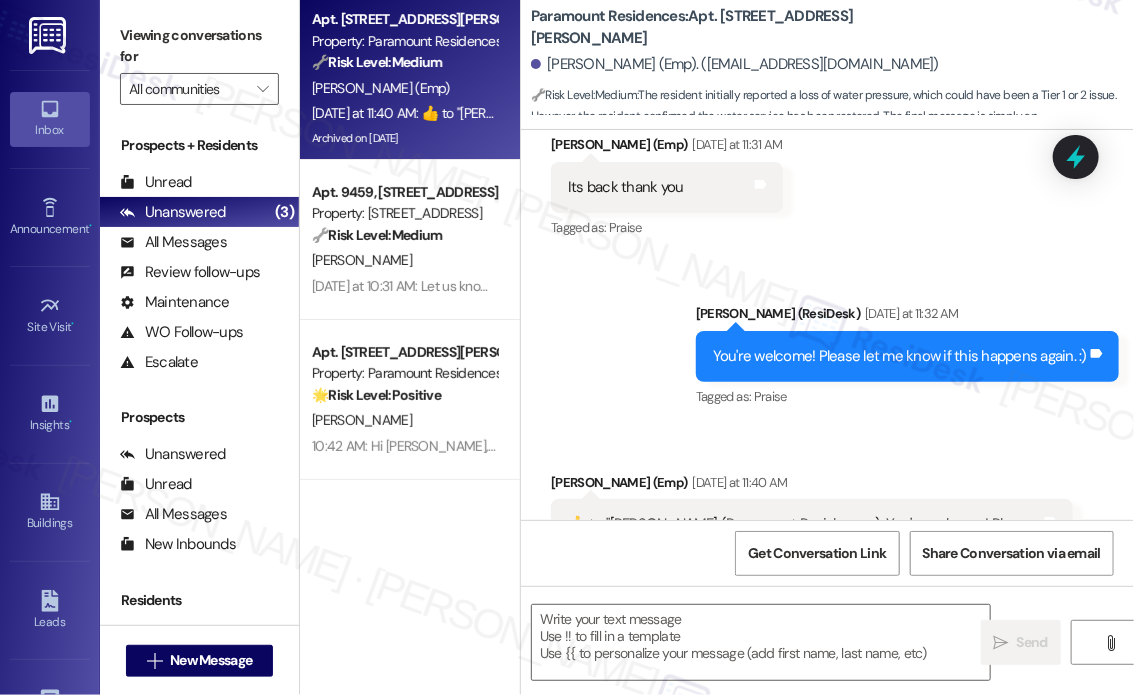 scroll, scrollTop: 26755, scrollLeft: 0, axis: vertical 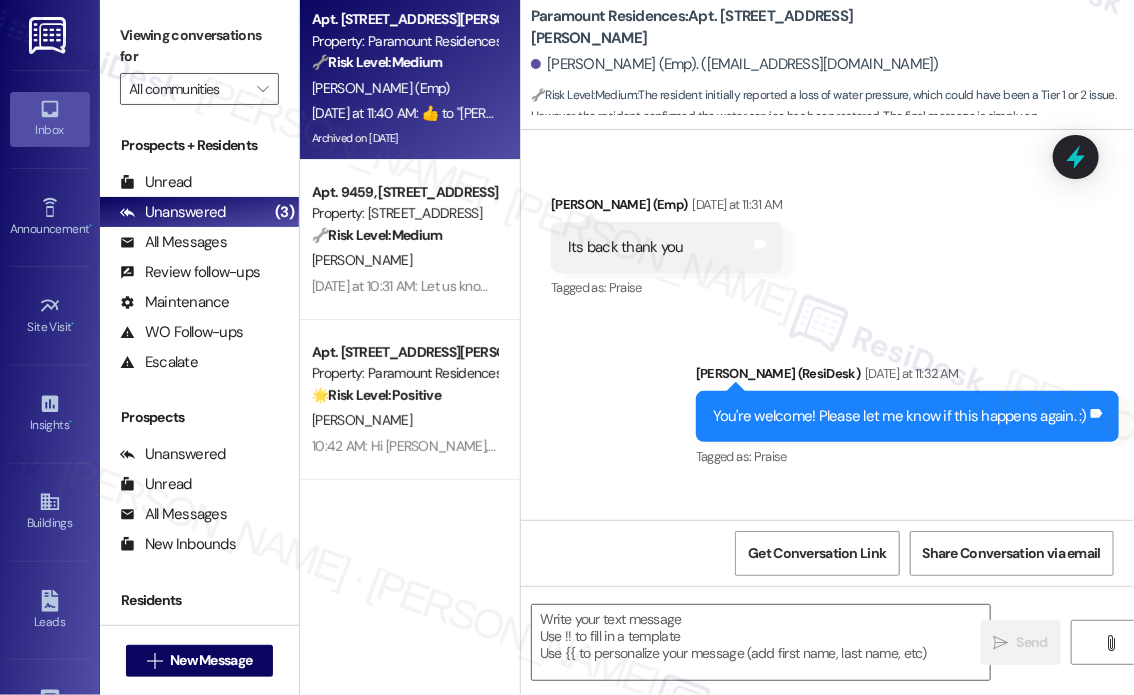 drag, startPoint x: 583, startPoint y: 491, endPoint x: 568, endPoint y: 494, distance: 15.297058 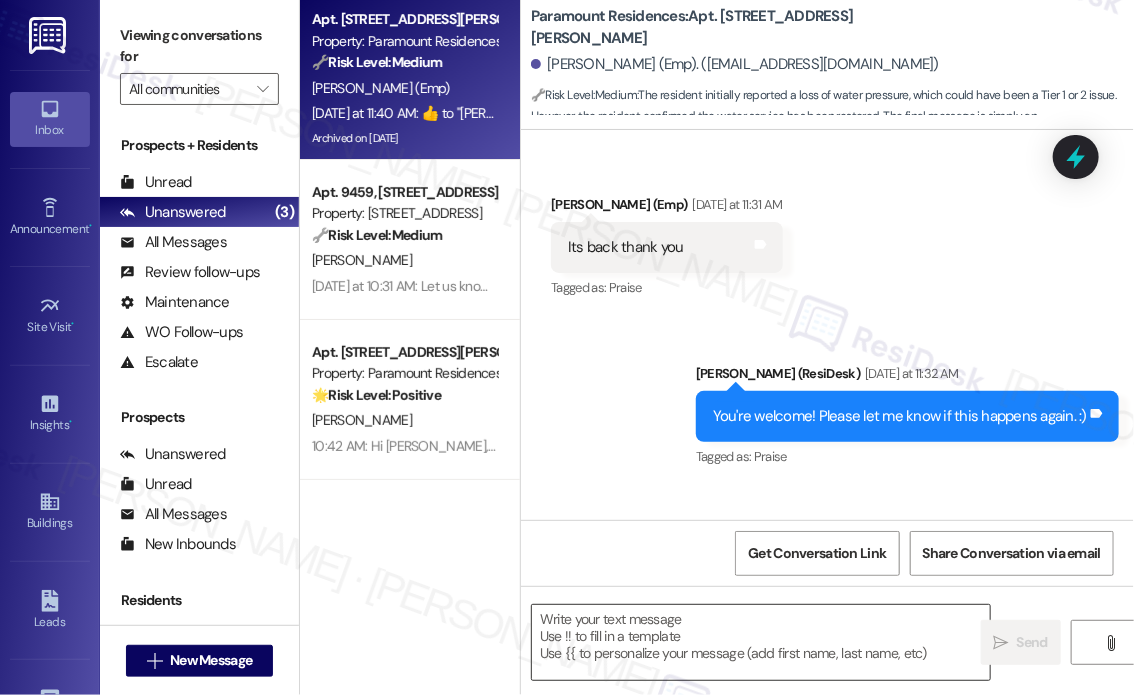 click at bounding box center [761, 642] 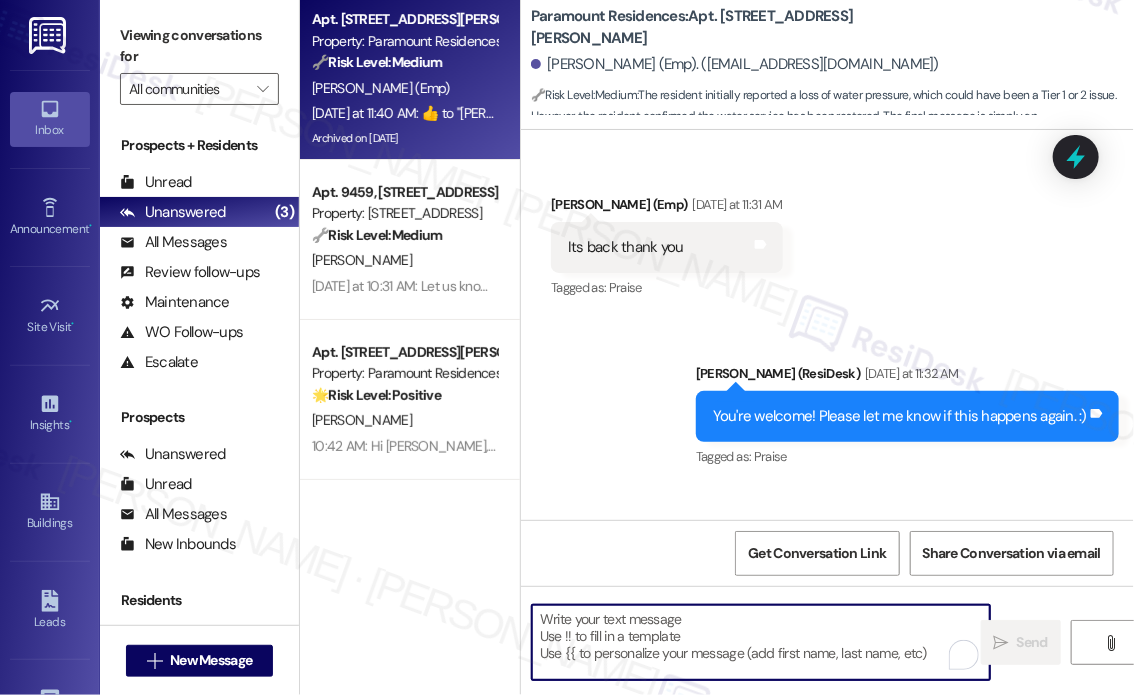 paste on "👍" 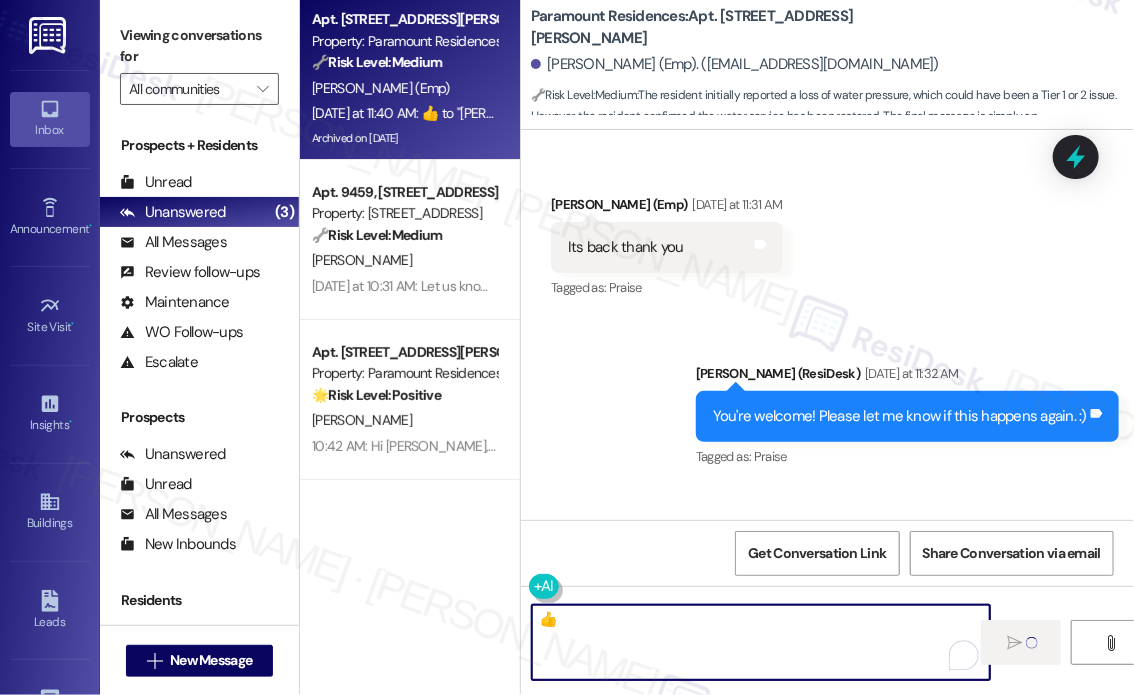 type 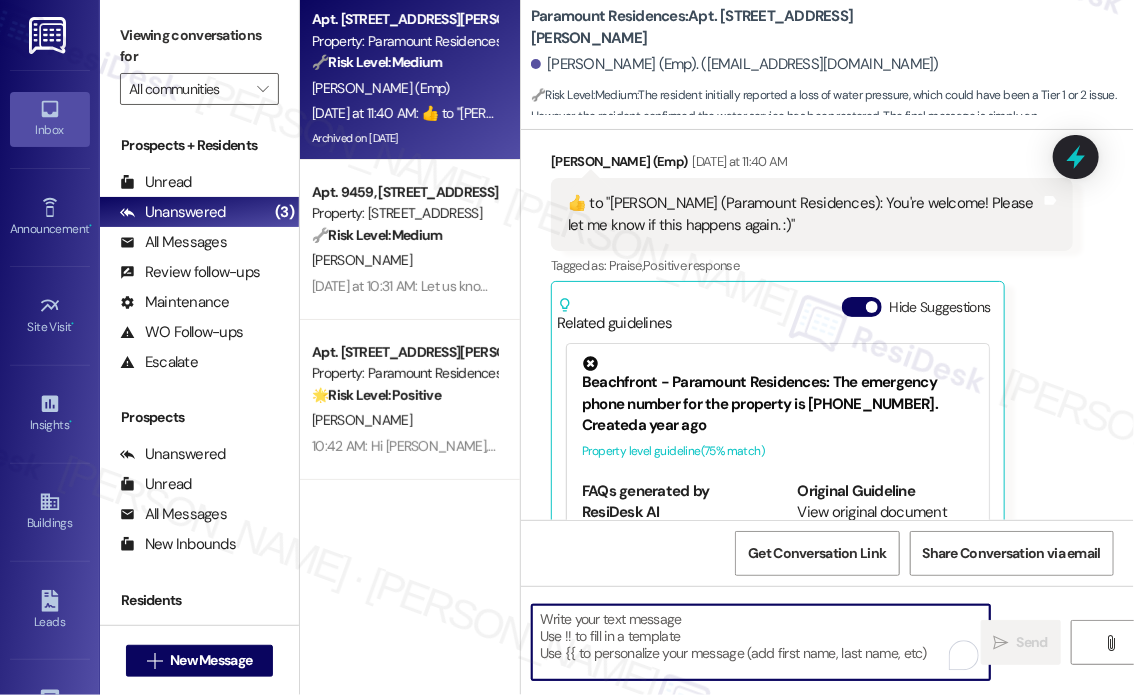 scroll, scrollTop: 27153, scrollLeft: 0, axis: vertical 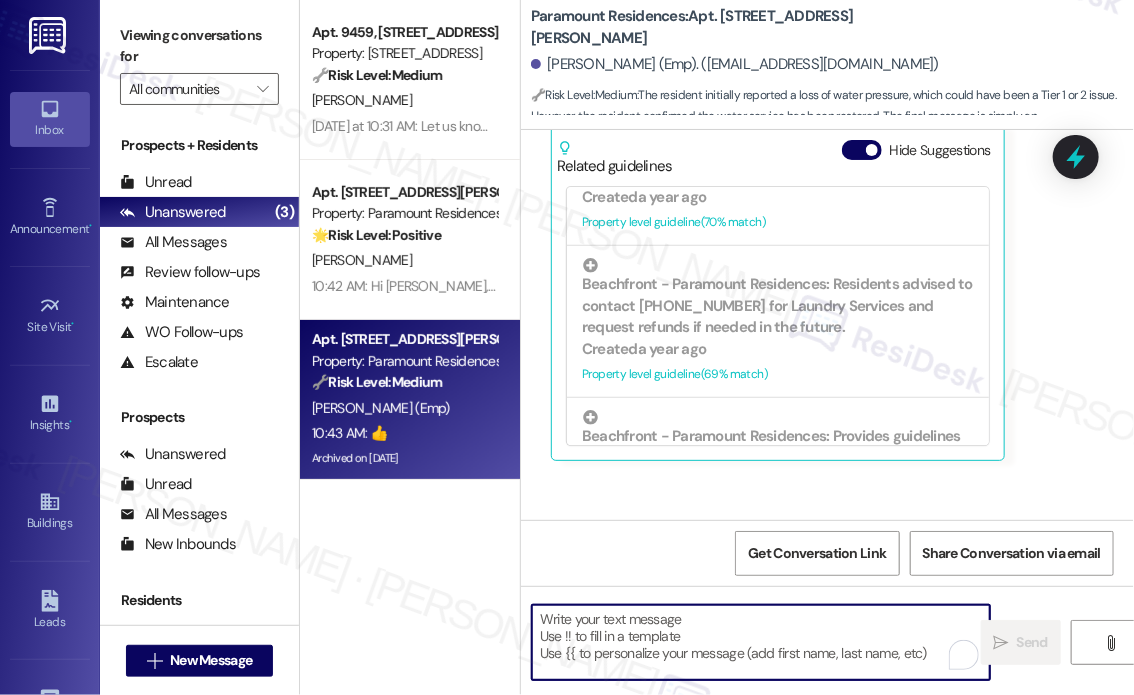 click on "Sent via SMS [PERSON_NAME] 10:43 AM 👍 Tags and notes" at bounding box center (827, 545) 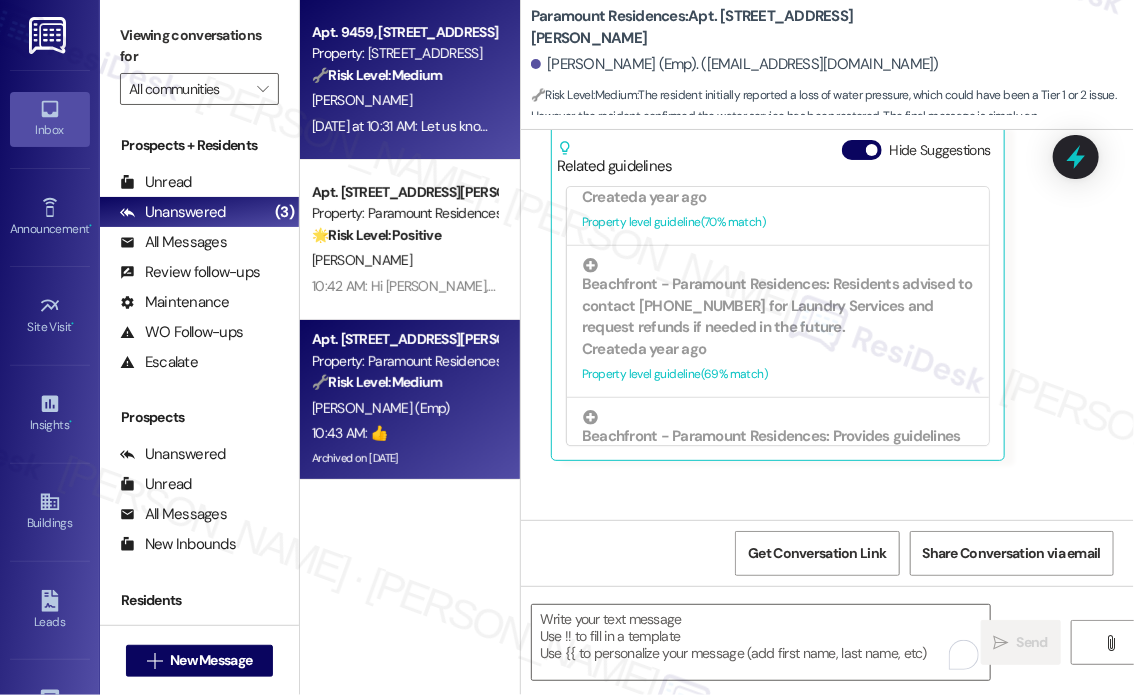 click on "[DATE] at 10:31 AM: Let us know when maintenance team goes my mom will be there [DATE] at 10:31 AM: Let us know when maintenance team goes my mom will be there" at bounding box center [555, 126] 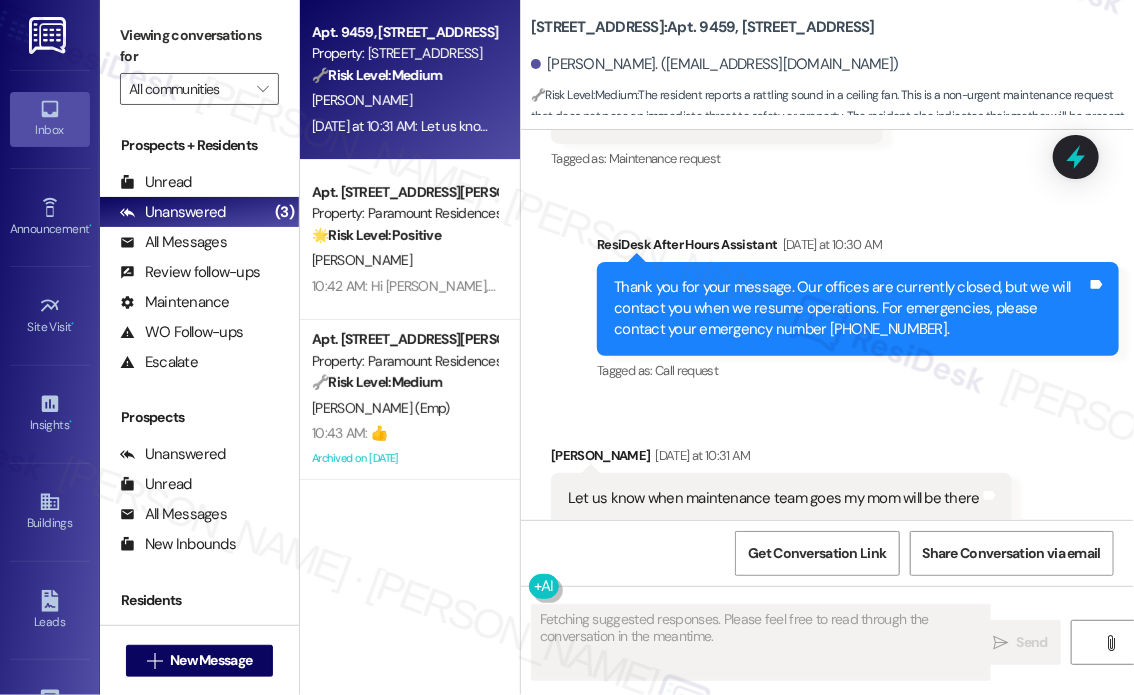 scroll, scrollTop: 6391, scrollLeft: 0, axis: vertical 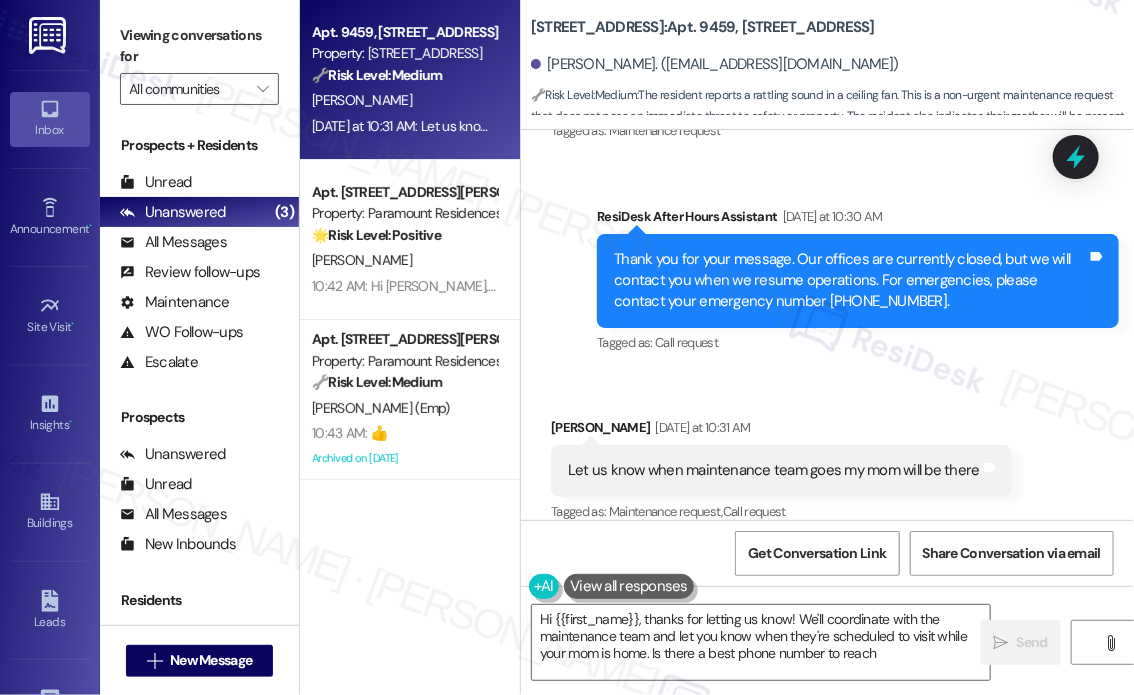click on "Received via SMS [PERSON_NAME] [DATE] at 10:31 AM Let us know when maintenance team goes my mom will be there Tags and notes Tagged as:   Maintenance request ,  Click to highlight conversations about Maintenance request Call request Click to highlight conversations about Call request" at bounding box center [827, 456] 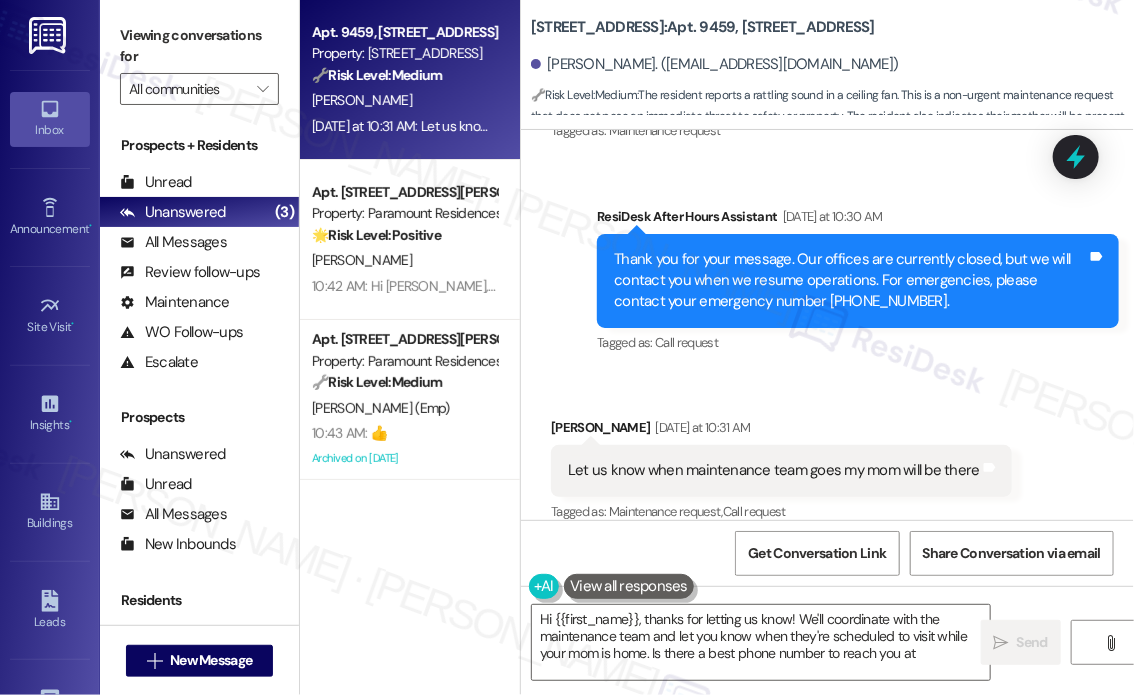 type on "Hi {{first_name}}, thanks for letting us know! We'll coordinate with the maintenance team and let you know when they're scheduled to visit while your mom is home. Is there a best phone number to reach you at?" 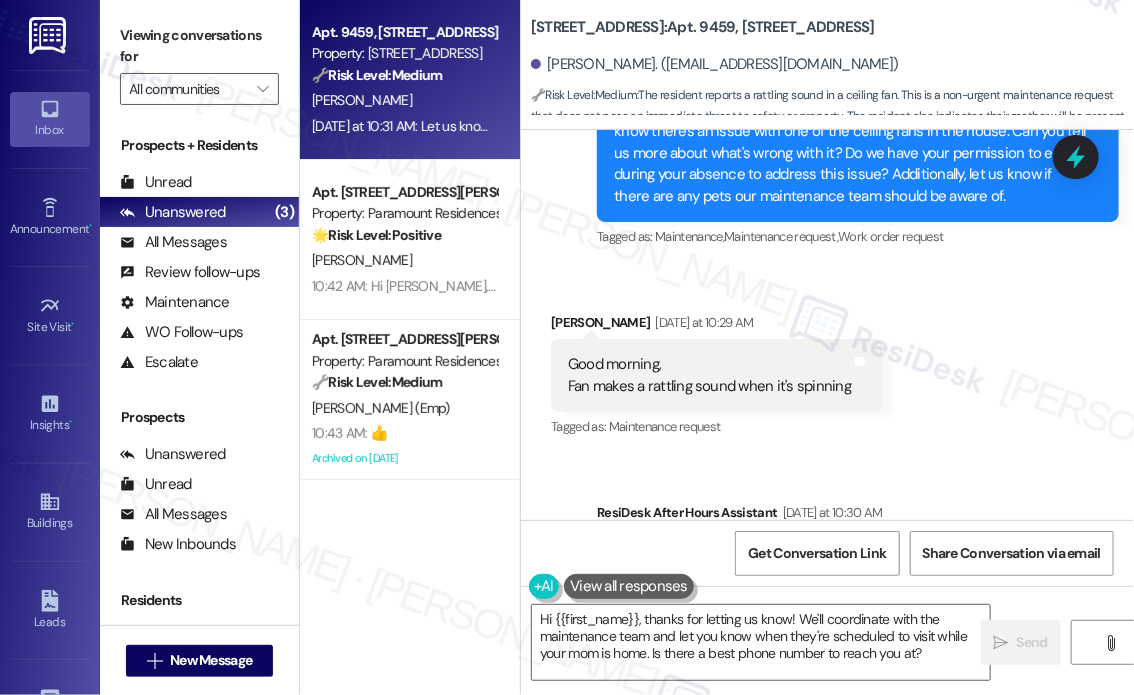 scroll, scrollTop: 6092, scrollLeft: 0, axis: vertical 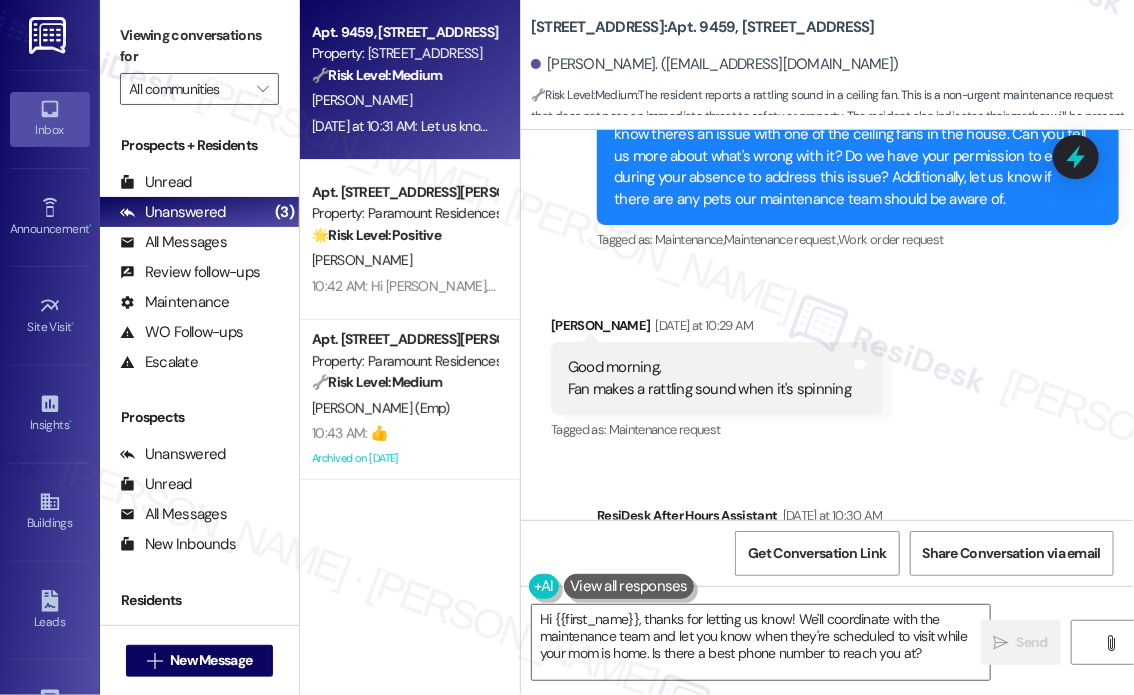 click on "Received via SMS [PERSON_NAME] [DATE] at 10:29 AM Good morning,
[PERSON_NAME] makes a rattling sound when it's spinning  Tags and notes Tagged as:   Maintenance request Click to highlight conversations about Maintenance request" at bounding box center (827, 365) 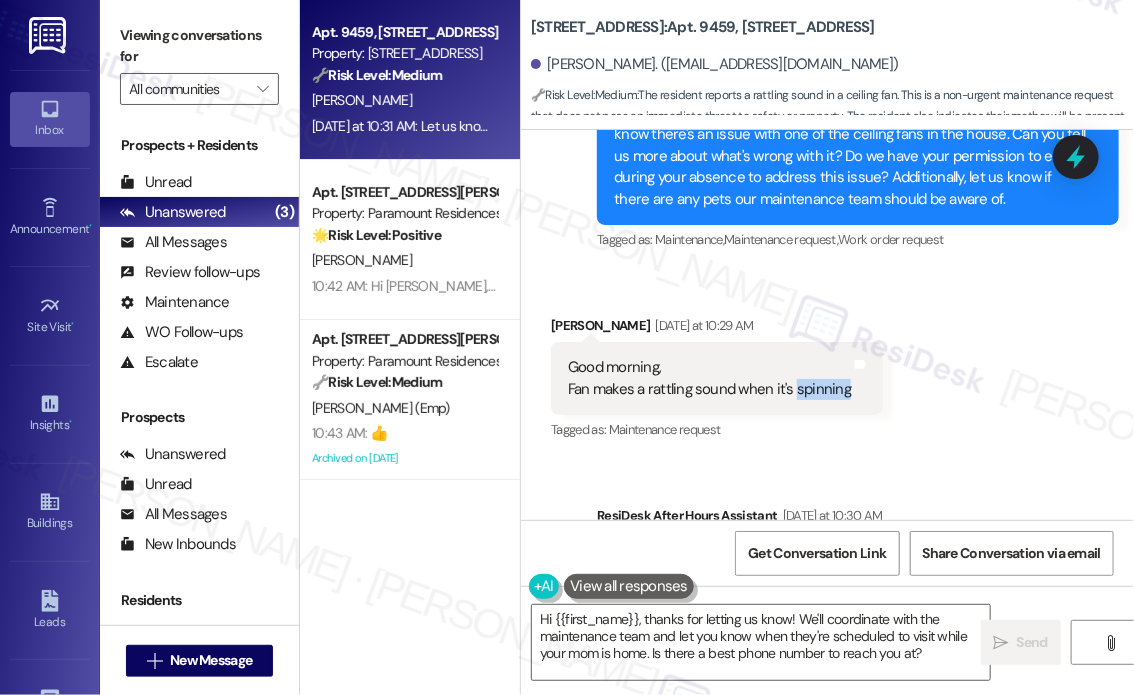 click on "Good morning,
[PERSON_NAME] makes a rattling sound when it's spinning" at bounding box center (709, 378) 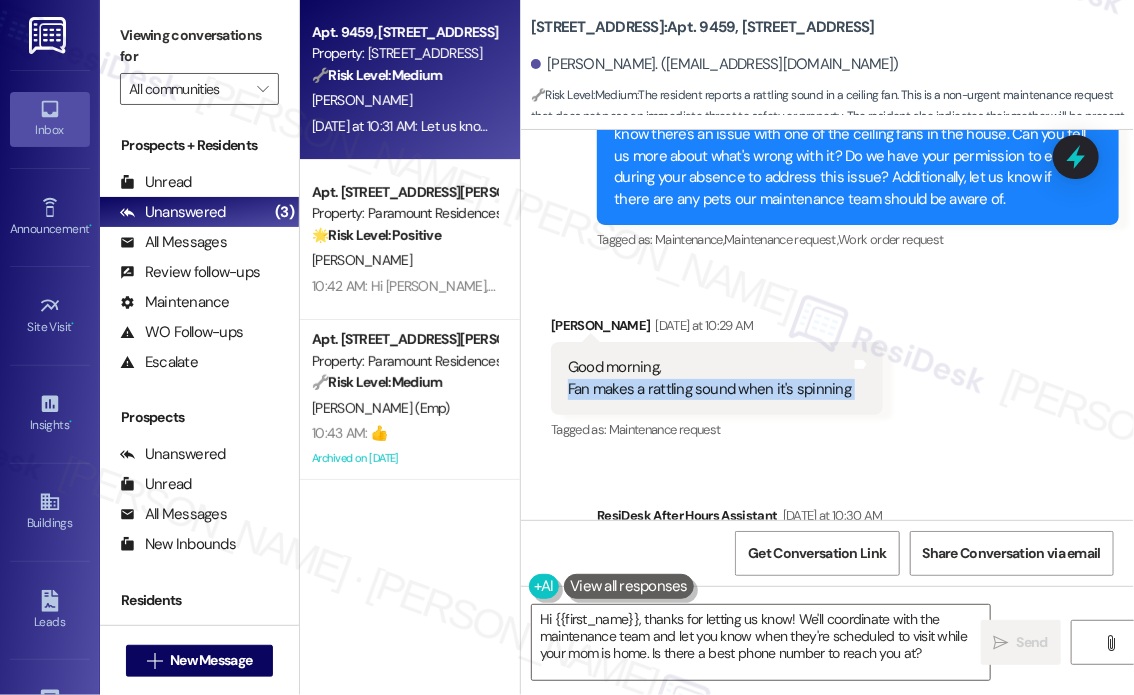click on "Good morning,
[PERSON_NAME] makes a rattling sound when it's spinning" at bounding box center (709, 378) 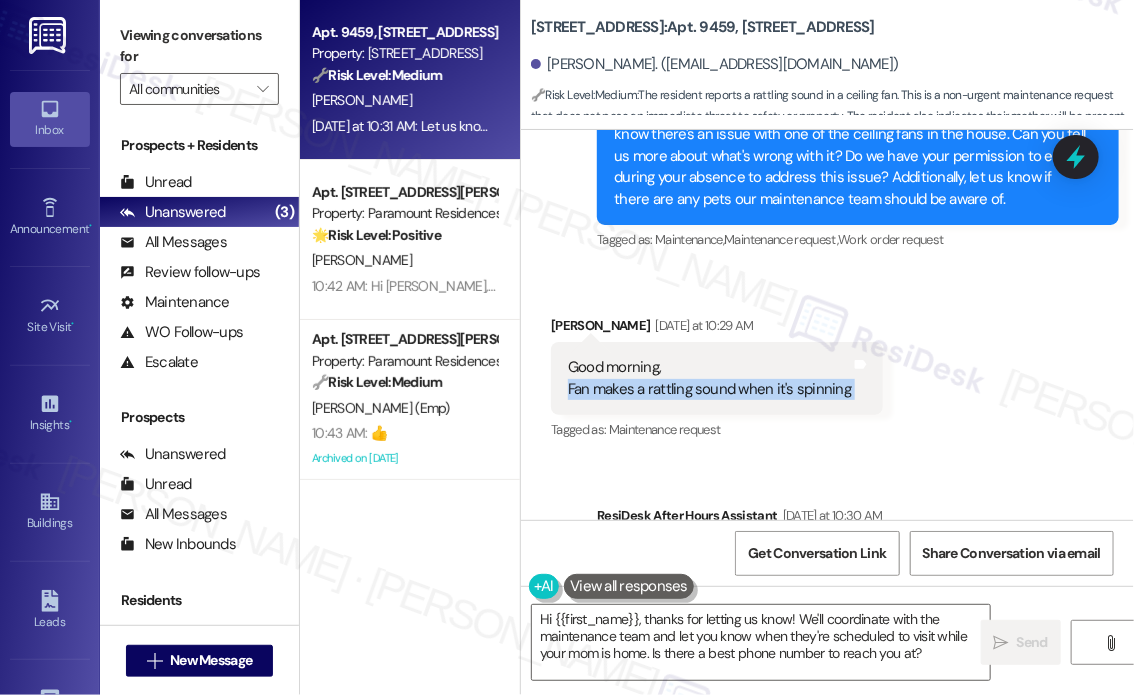 copy on "Fan makes a rattling sound when it's spinning  Tags and notes" 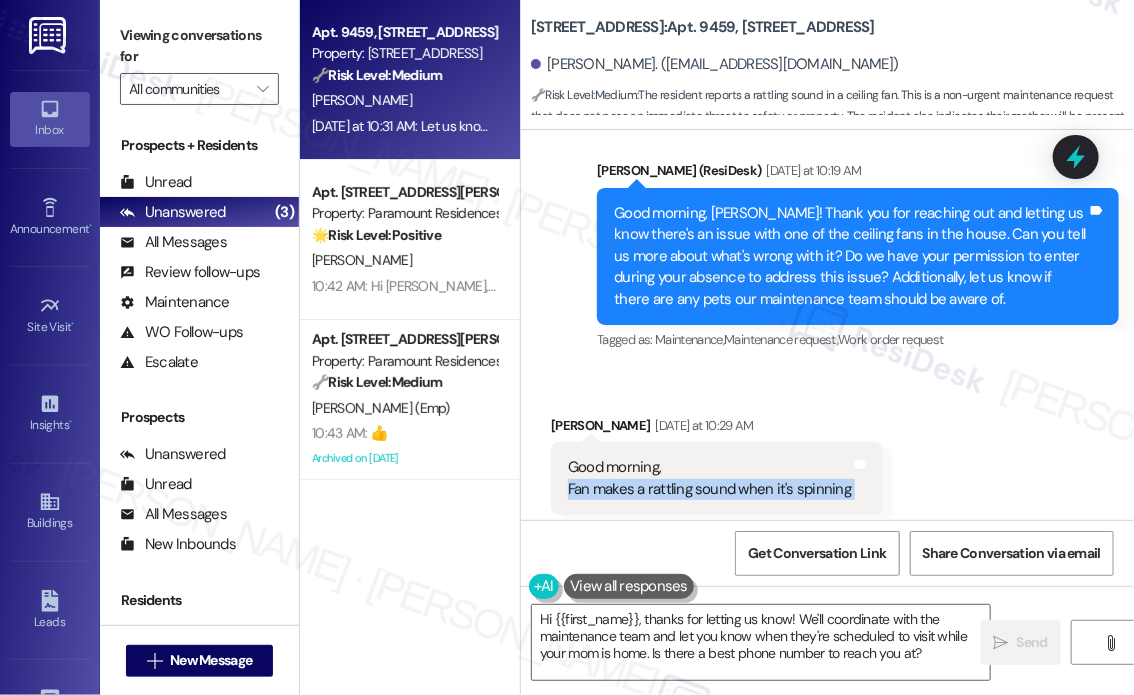 scroll, scrollTop: 5792, scrollLeft: 0, axis: vertical 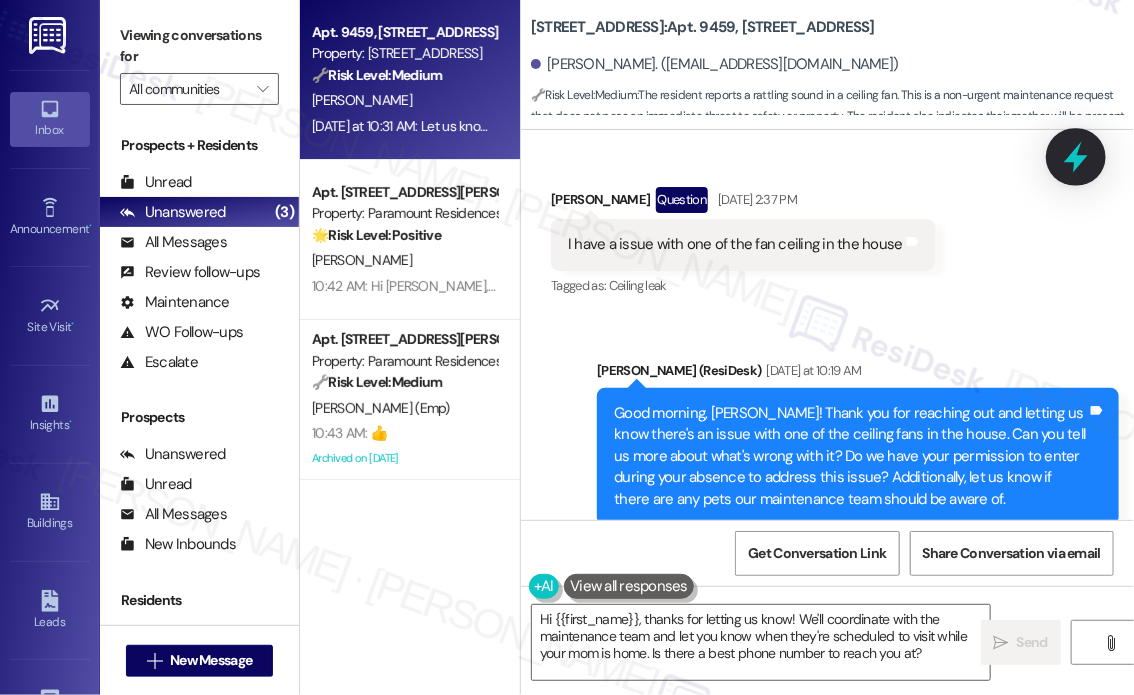 click at bounding box center [1076, 156] 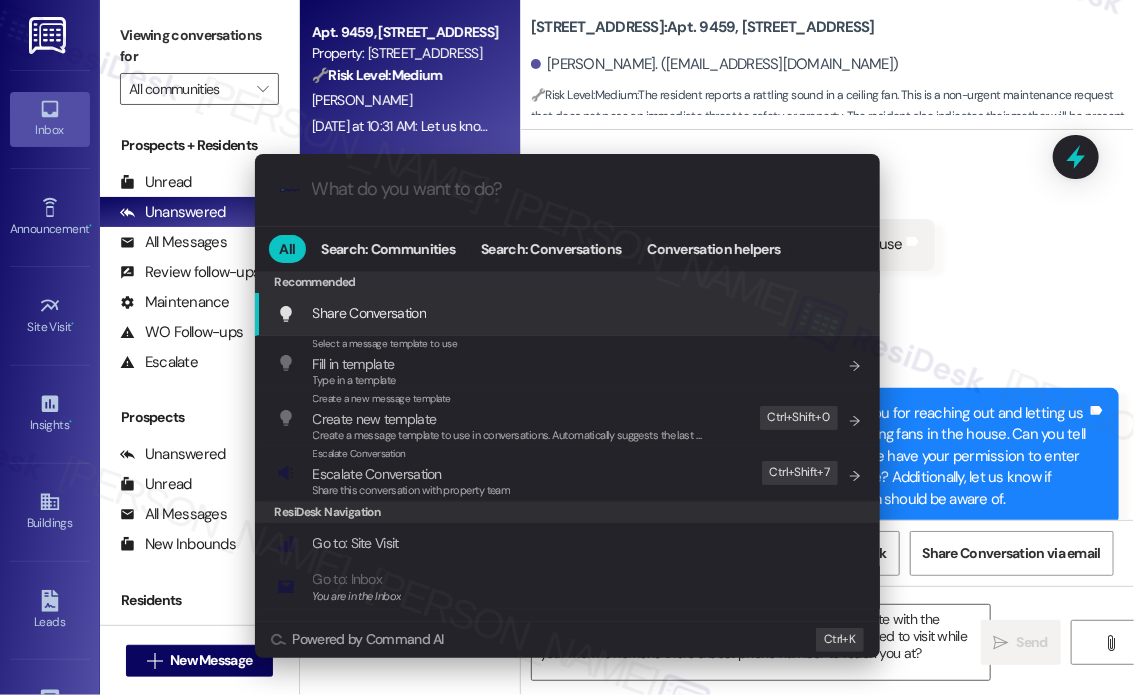 click at bounding box center (583, 189) 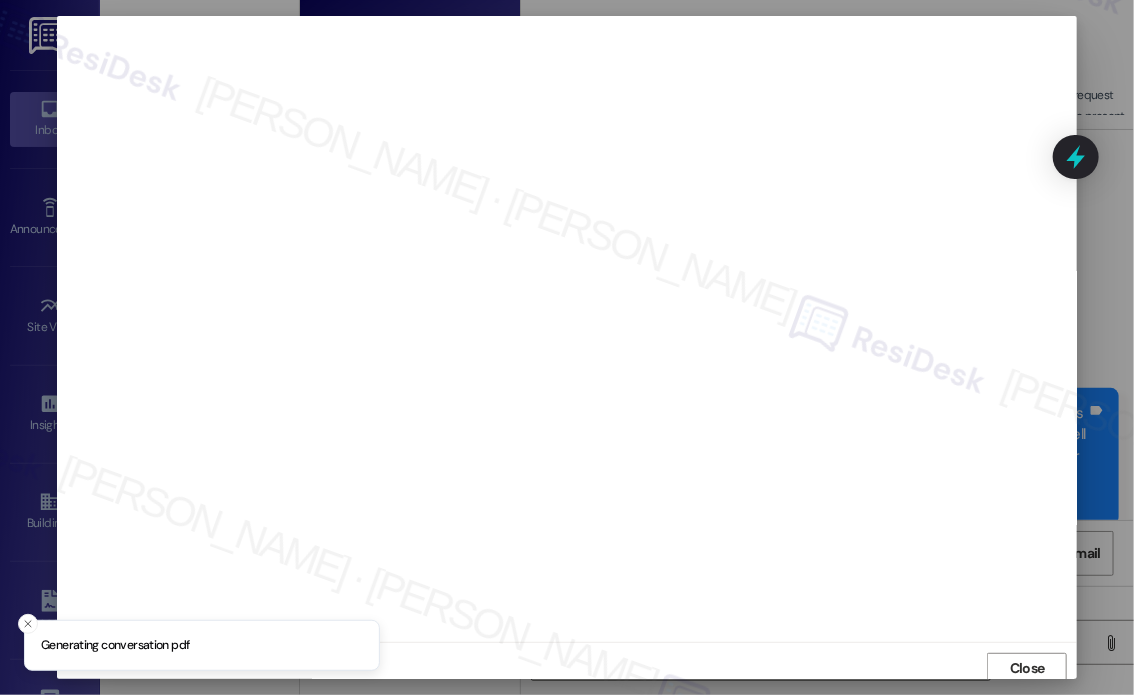 scroll, scrollTop: 5, scrollLeft: 0, axis: vertical 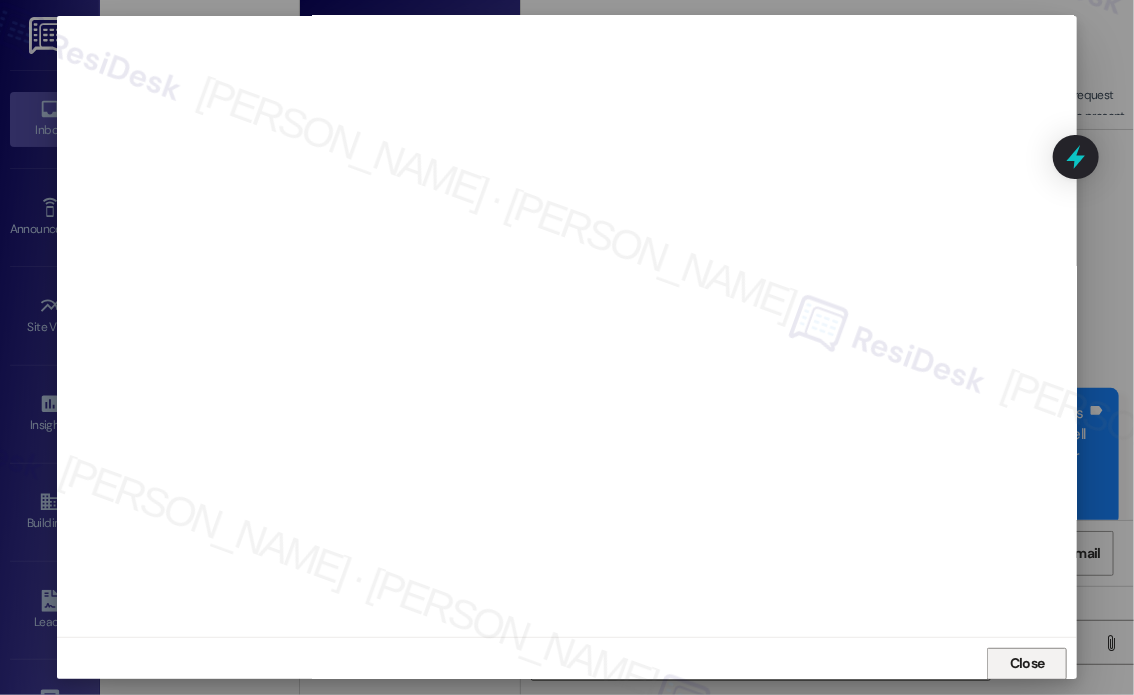 click on "Close" at bounding box center (1027, 664) 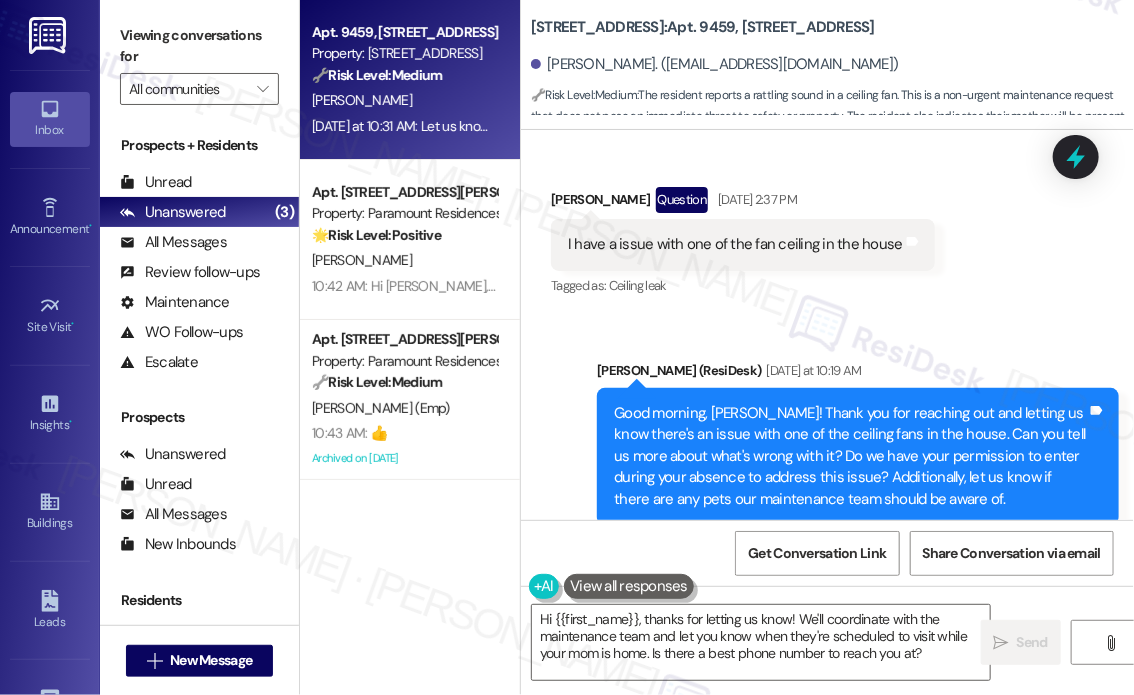 click on "Sent via SMS [PERSON_NAME]   (ResiDesk) [DATE] at 10:19 AM Good morning, [PERSON_NAME]! Thank you for reaching out and letting us know there's an issue with one of the ceiling fans in the house. Can you tell us more about what's wrong with it? Do we have your permission to enter during your absence to address this issue? Additionally, let us know if there are any pets our maintenance team should be aware of. Tags and notes Tagged as:   Maintenance ,  Click to highlight conversations about Maintenance Maintenance request ,  Click to highlight conversations about Maintenance request Work order request Click to highlight conversations about Work order request" at bounding box center (827, 442) 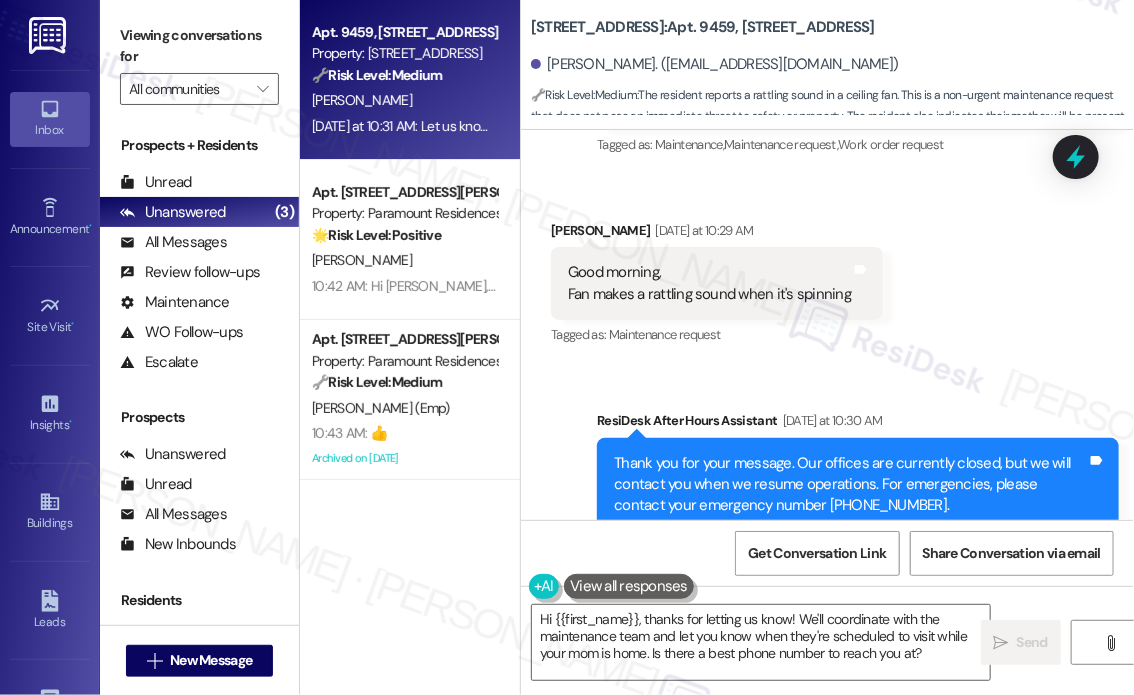 scroll, scrollTop: 6192, scrollLeft: 0, axis: vertical 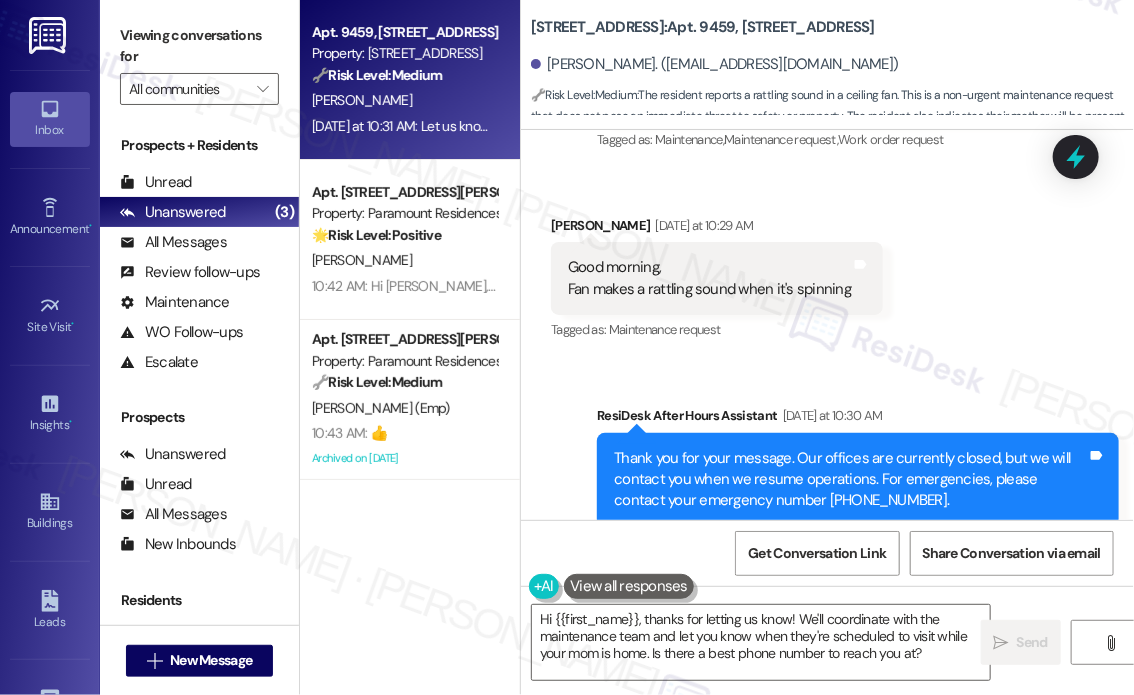 click on "Good morning,
[PERSON_NAME] makes a rattling sound when it's spinning" at bounding box center (709, 278) 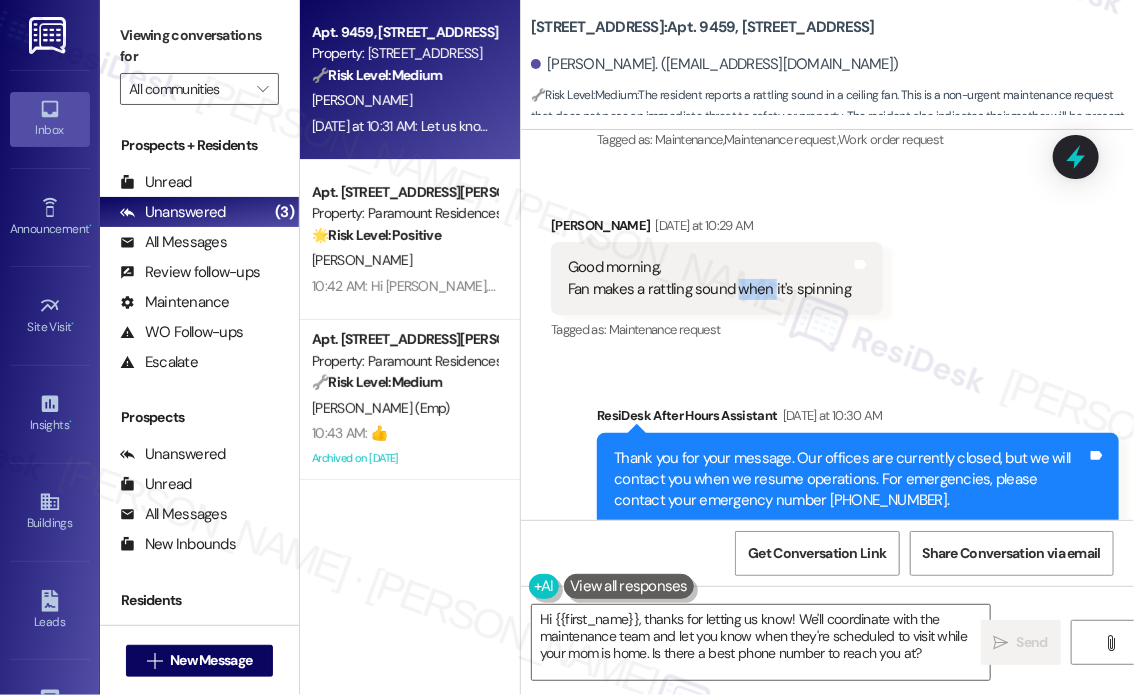 click on "Good morning,
[PERSON_NAME] makes a rattling sound when it's spinning" at bounding box center [709, 278] 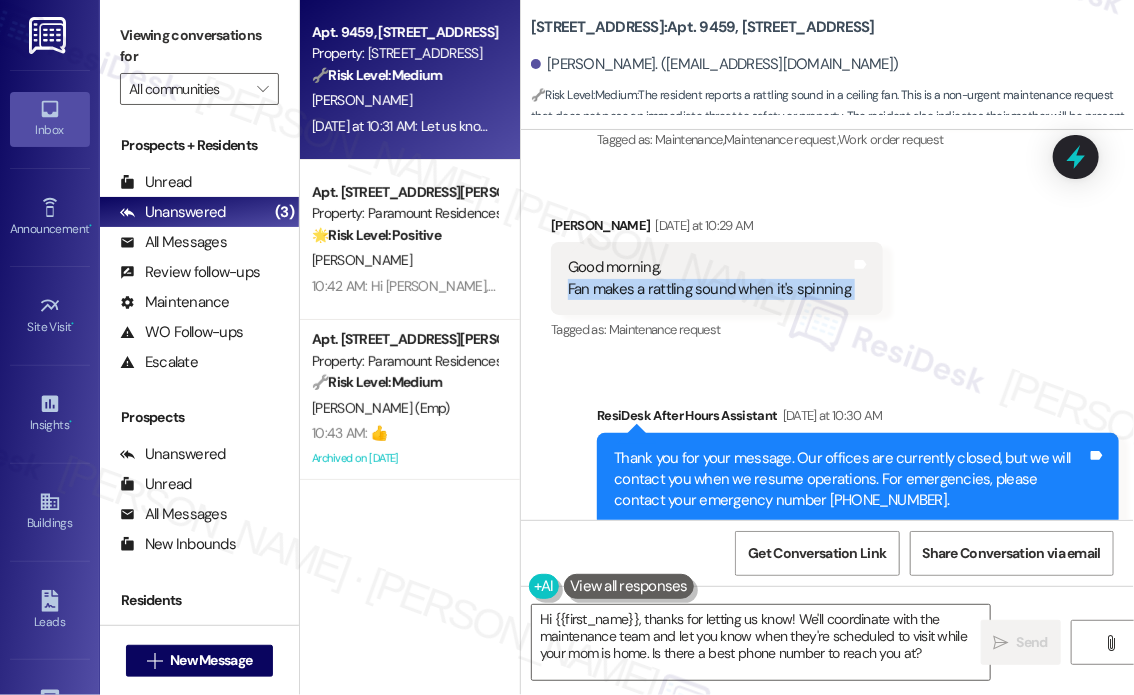 click on "Good morning,
[PERSON_NAME] makes a rattling sound when it's spinning" at bounding box center [709, 278] 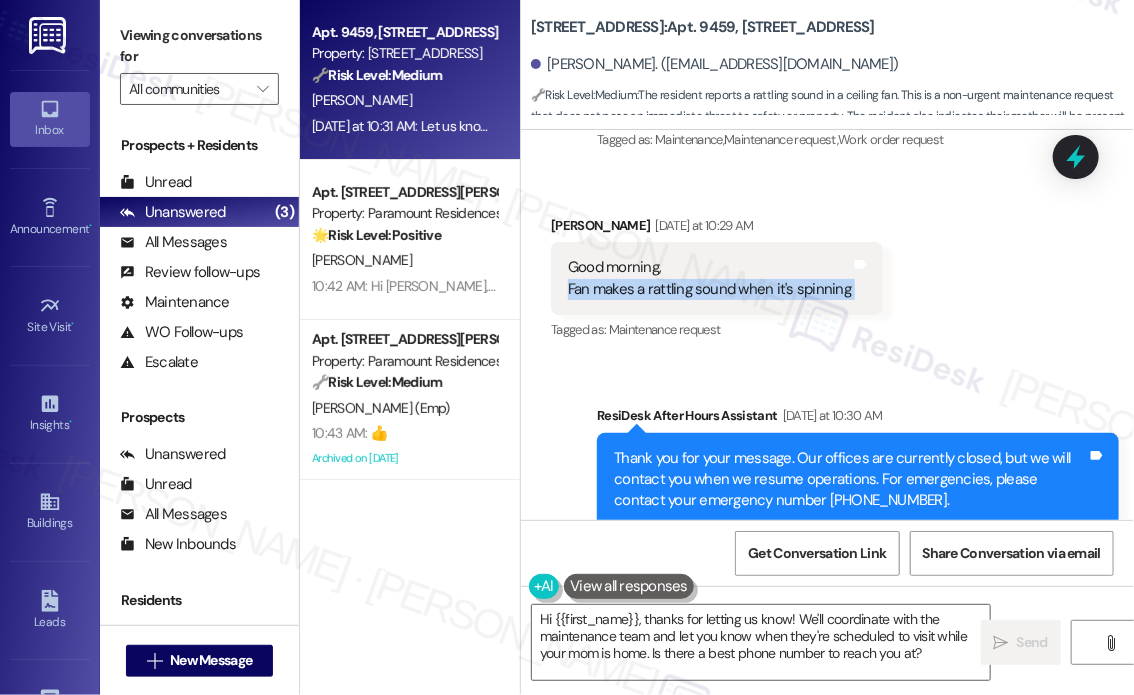 scroll, scrollTop: 6392, scrollLeft: 0, axis: vertical 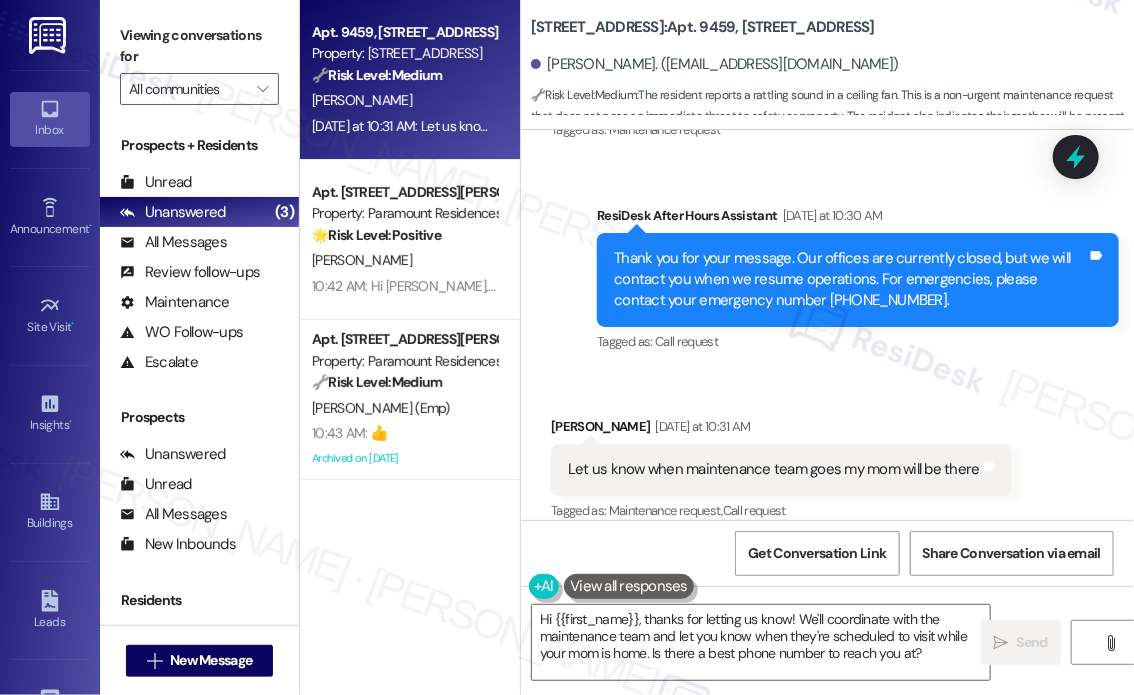 click on "Let us know when maintenance team goes my mom will be there" at bounding box center [774, 469] 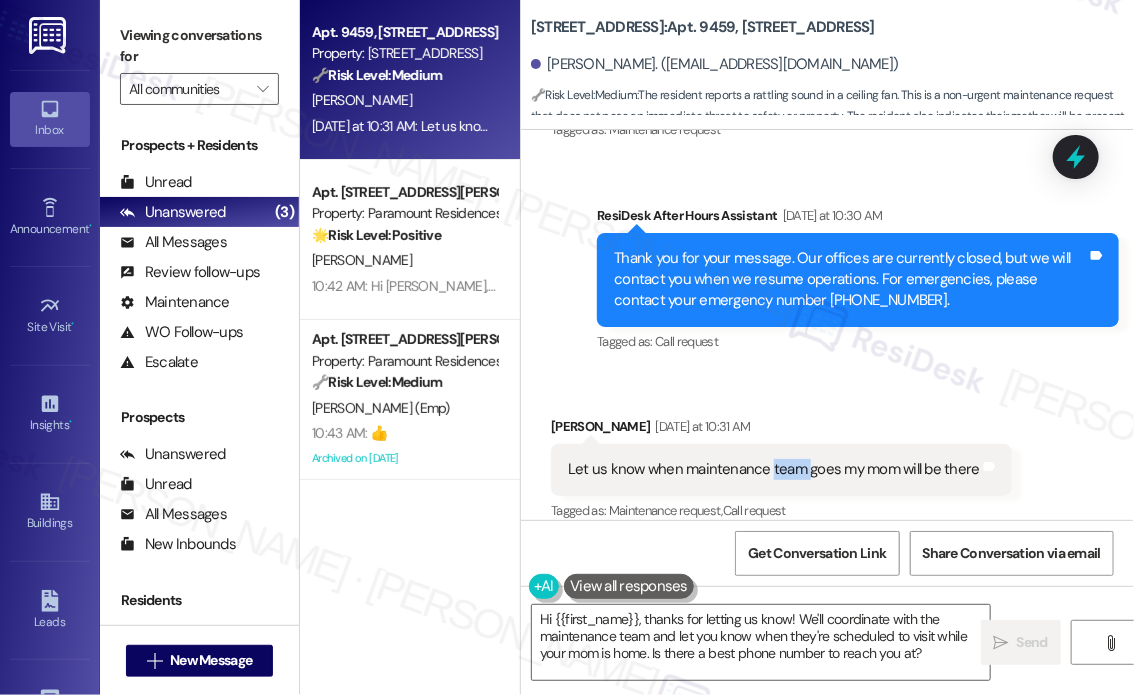 click on "Let us know when maintenance team goes my mom will be there" at bounding box center [774, 469] 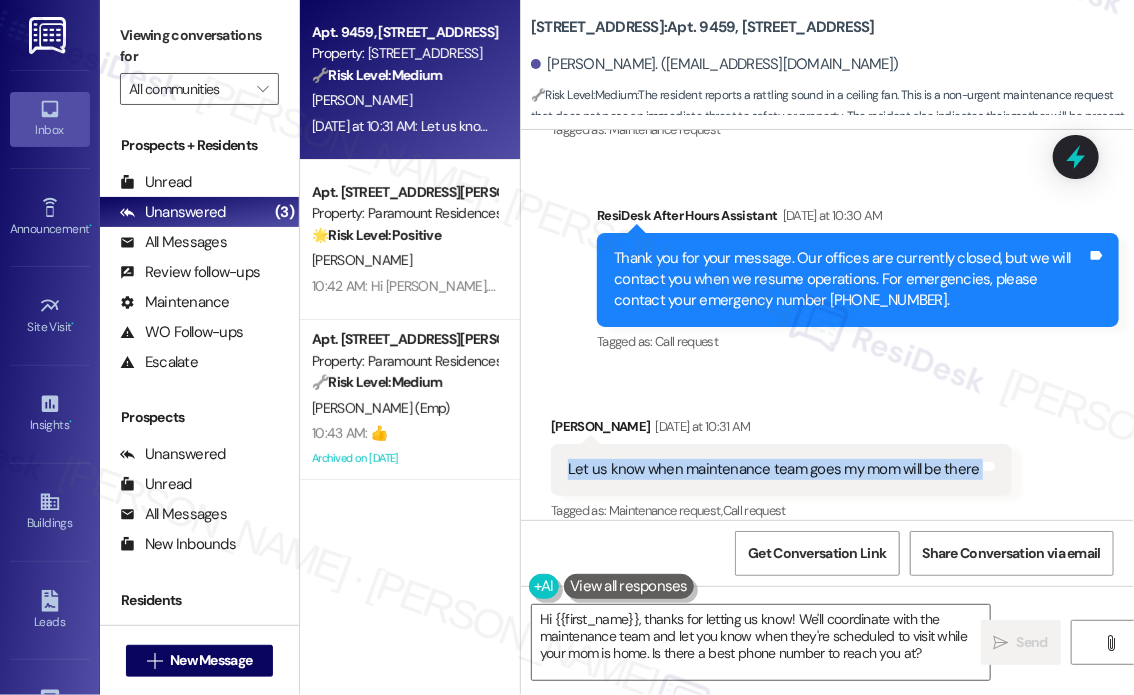 click on "Let us know when maintenance team goes my mom will be there" at bounding box center [774, 469] 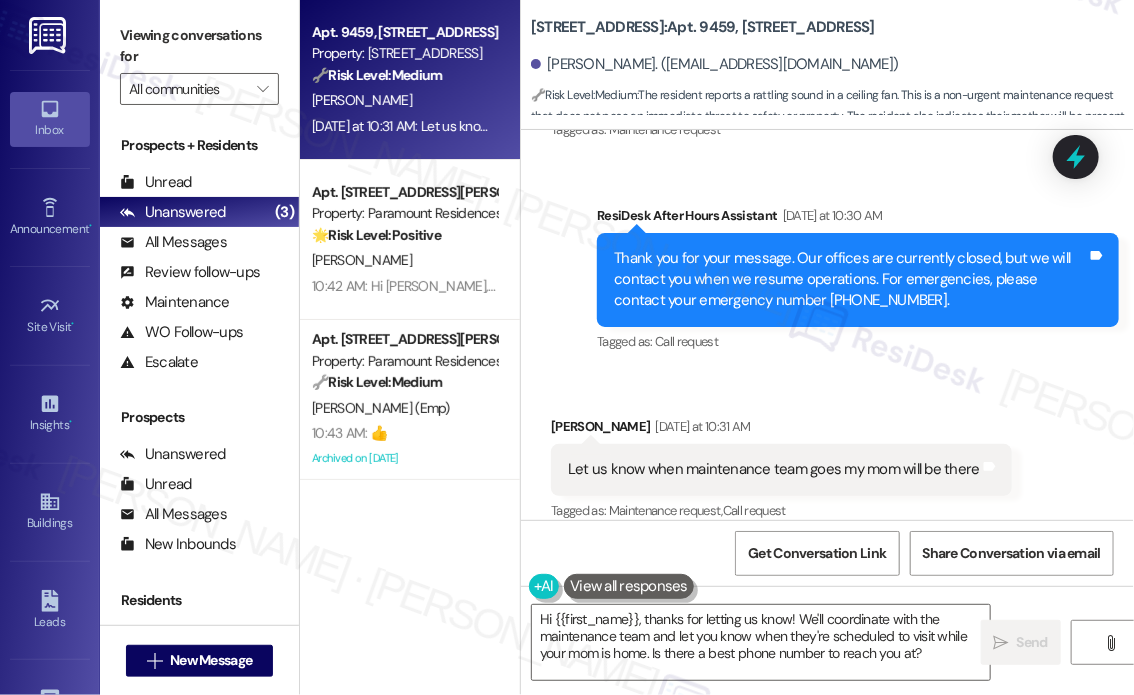 click on "Sent via SMS ResiDesk After Hours Assistant [DATE] at 10:30 AM Thank you for your message. Our offices are currently closed, but we will contact you when we resume operations. For emergencies, please contact your emergency number [PHONE_NUMBER]. Tags and notes Tagged as:   Call request Click to highlight conversations about Call request" at bounding box center [827, 266] 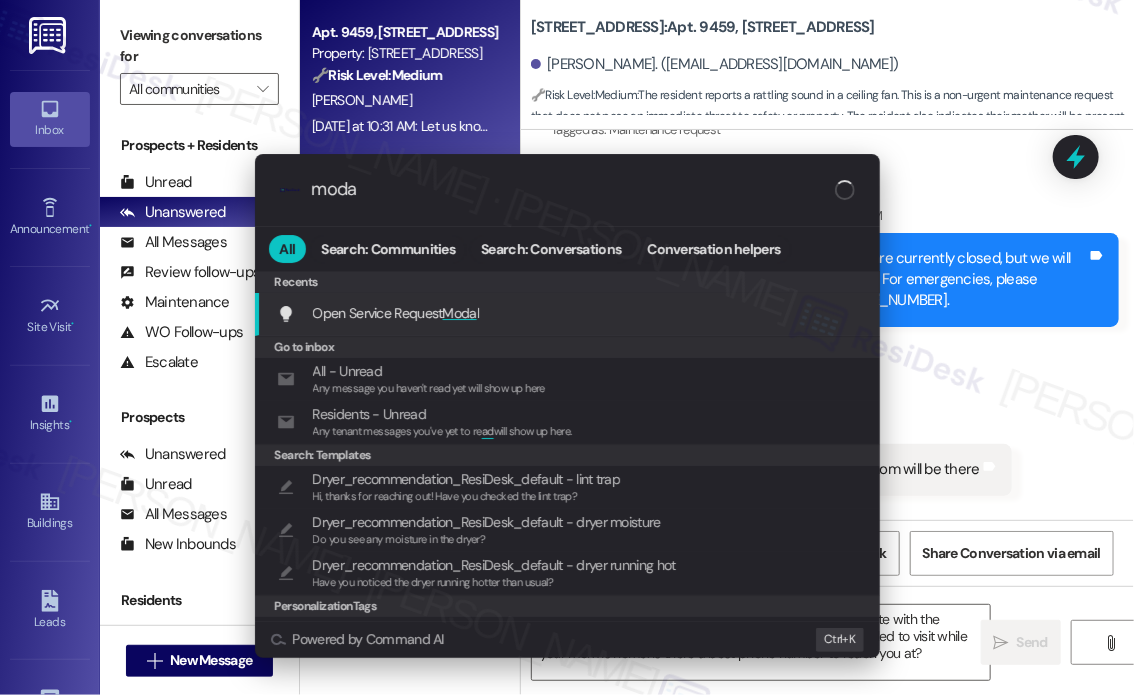 type on "modal" 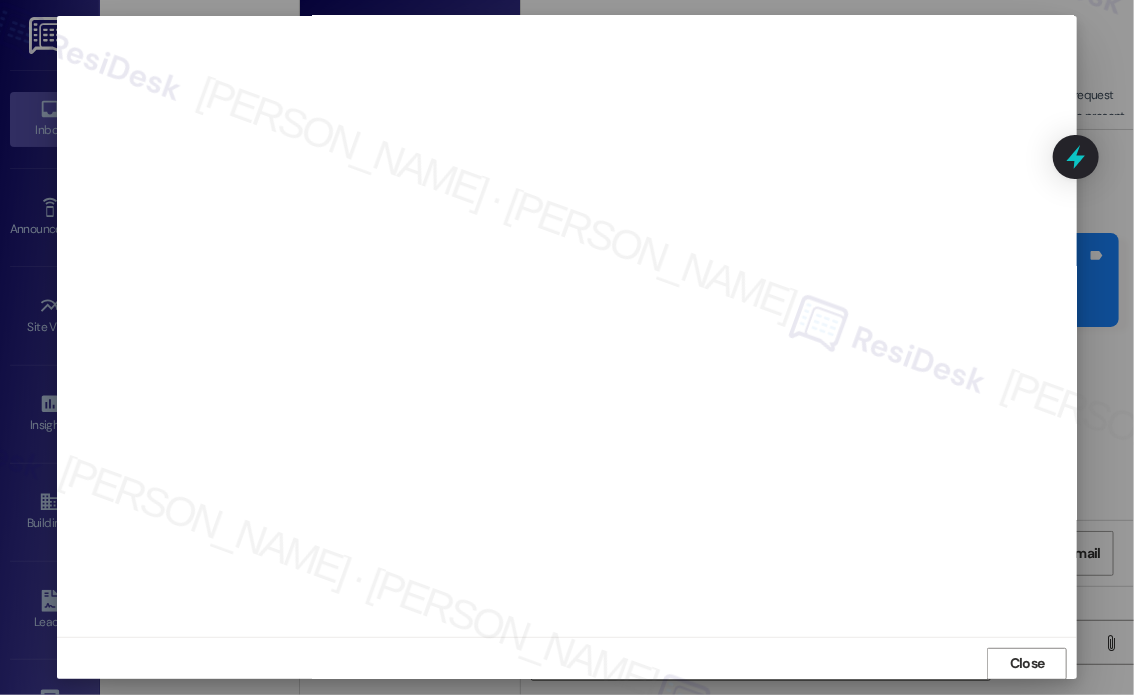 scroll, scrollTop: 0, scrollLeft: 0, axis: both 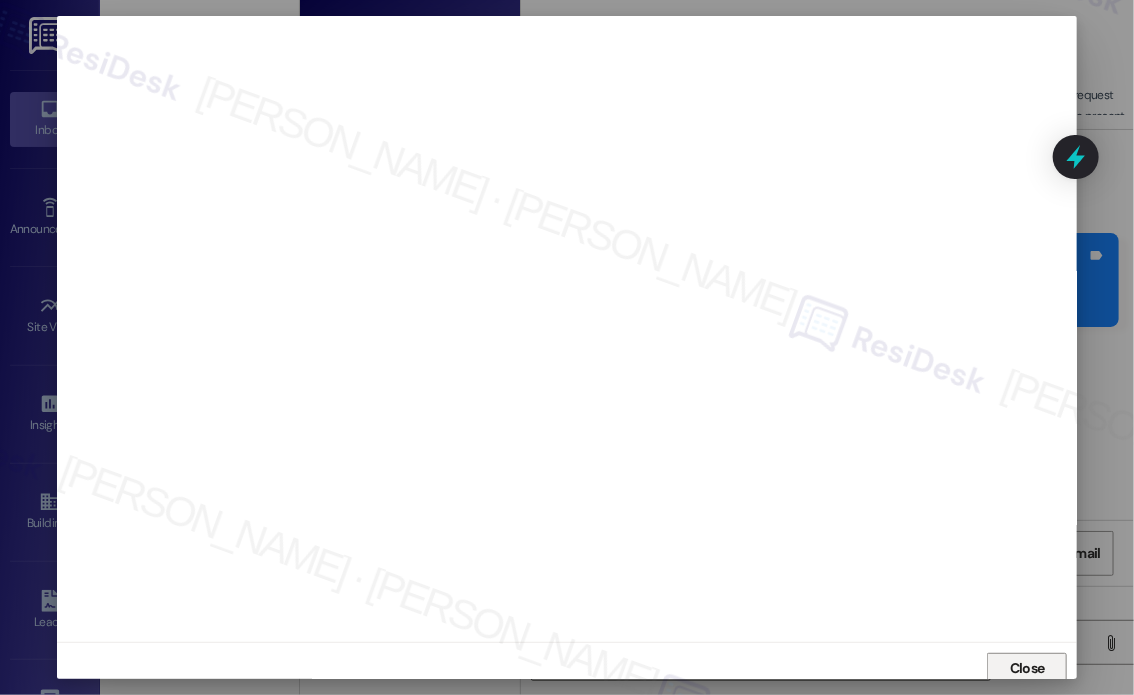 click on "Close" at bounding box center (1027, 668) 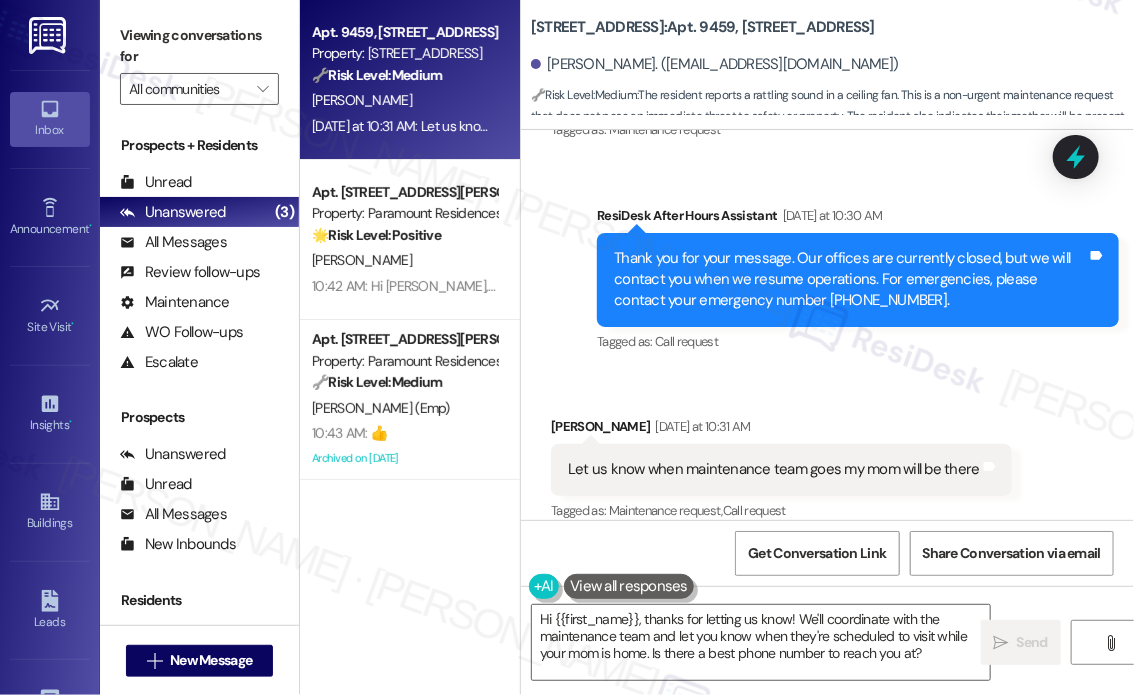 click on "Received via SMS [PERSON_NAME] [DATE] at 10:31 AM Let us know when maintenance team goes my mom will be there Tags and notes Tagged as:   Maintenance request ,  Click to highlight conversations about Maintenance request Call request Click to highlight conversations about Call request" at bounding box center (827, 455) 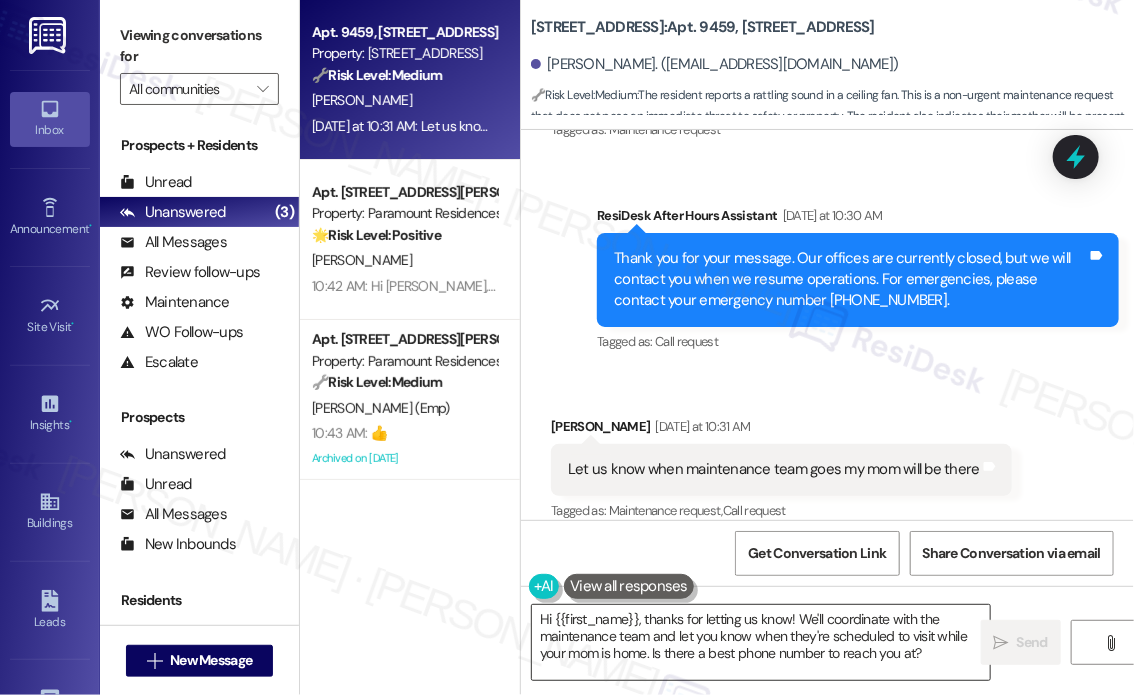 click on "Hi {{first_name}}, thanks for letting us know! We'll coordinate with the maintenance team and let you know when they're scheduled to visit while your mom is home. Is there a best phone number to reach you at?" at bounding box center (761, 642) 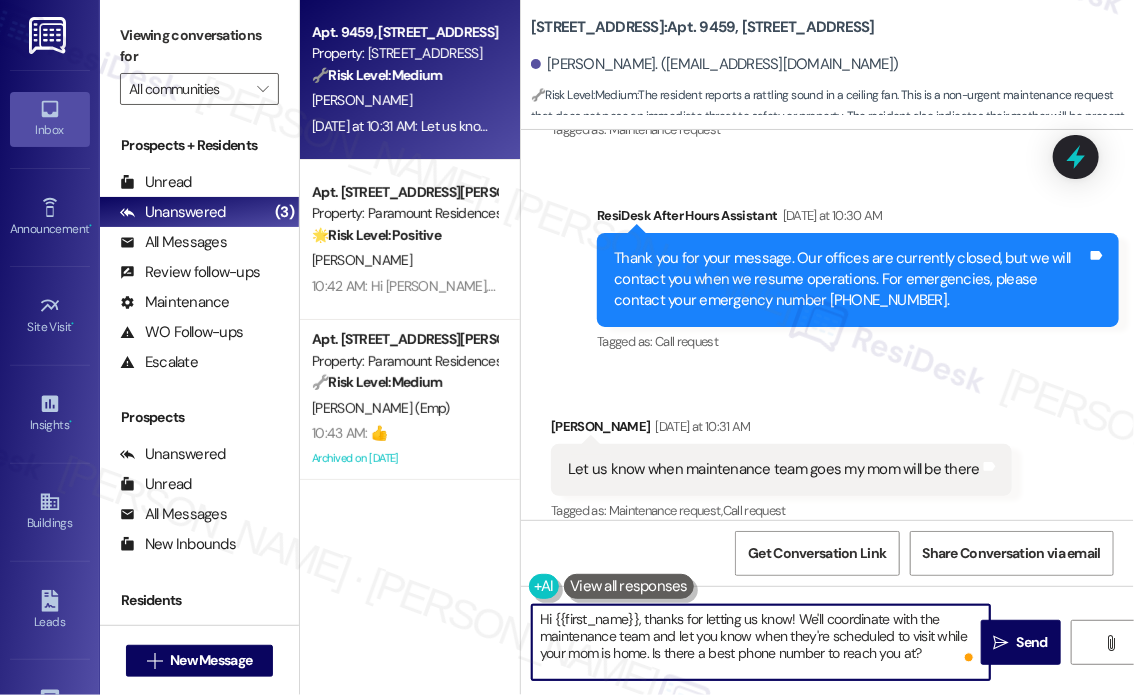 drag, startPoint x: 921, startPoint y: 655, endPoint x: 654, endPoint y: 659, distance: 267.02997 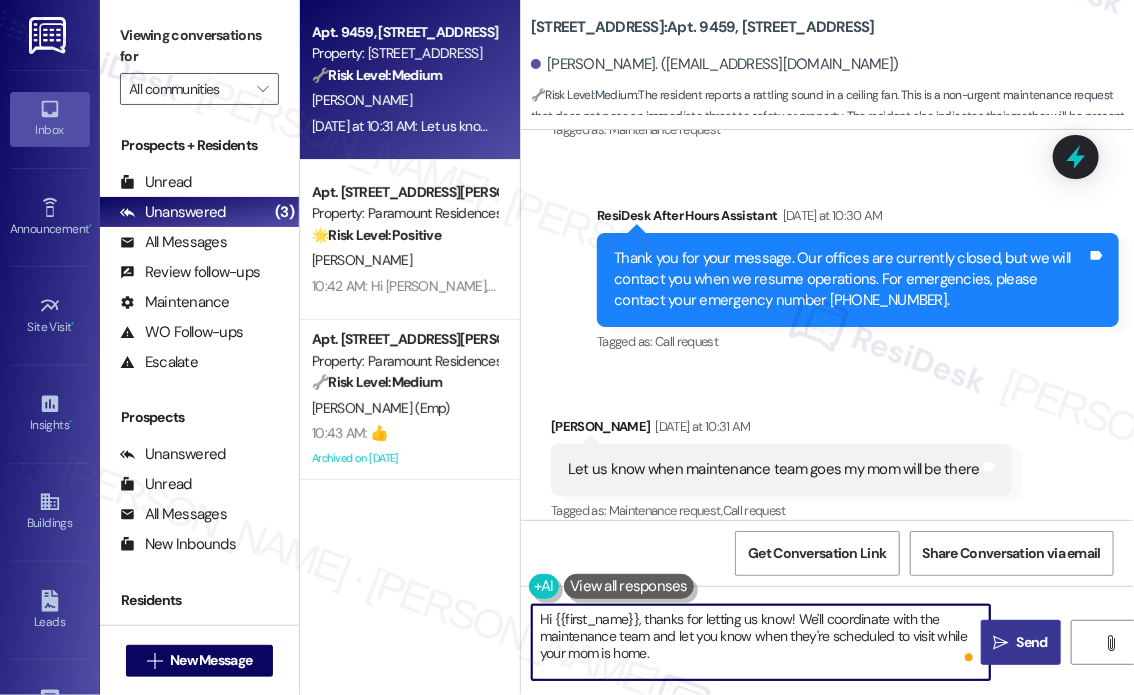 type on "Hi {{first_name}}, thanks for letting us know! We'll coordinate with the maintenance team and let you know when they're scheduled to visit while your mom is home." 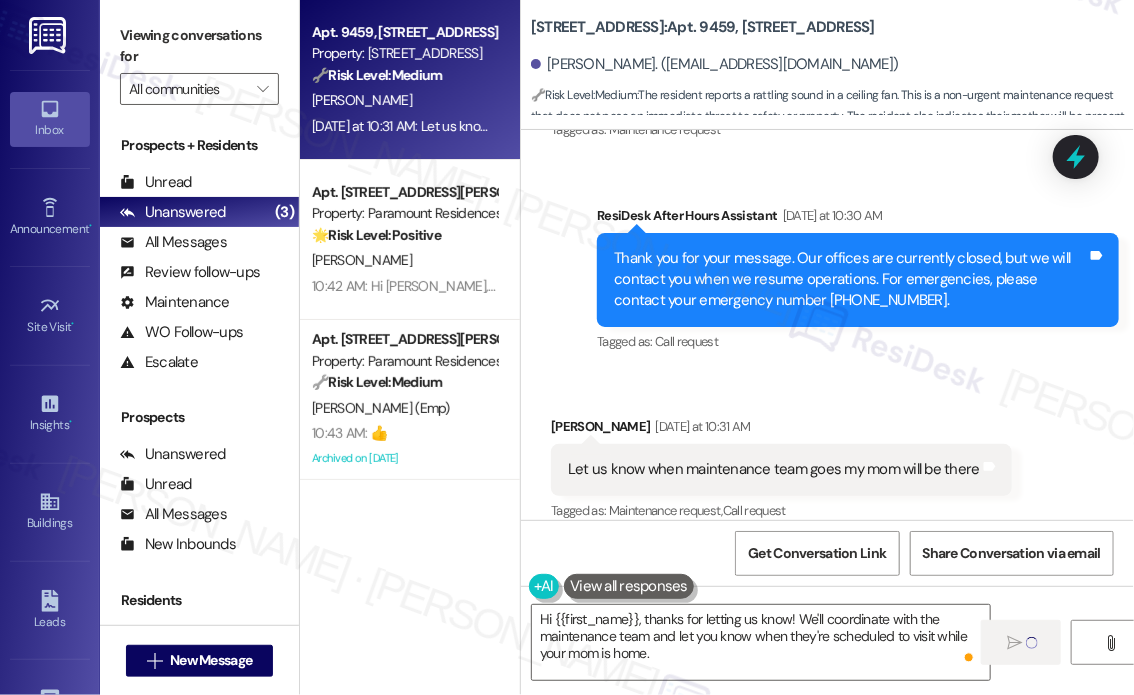 type 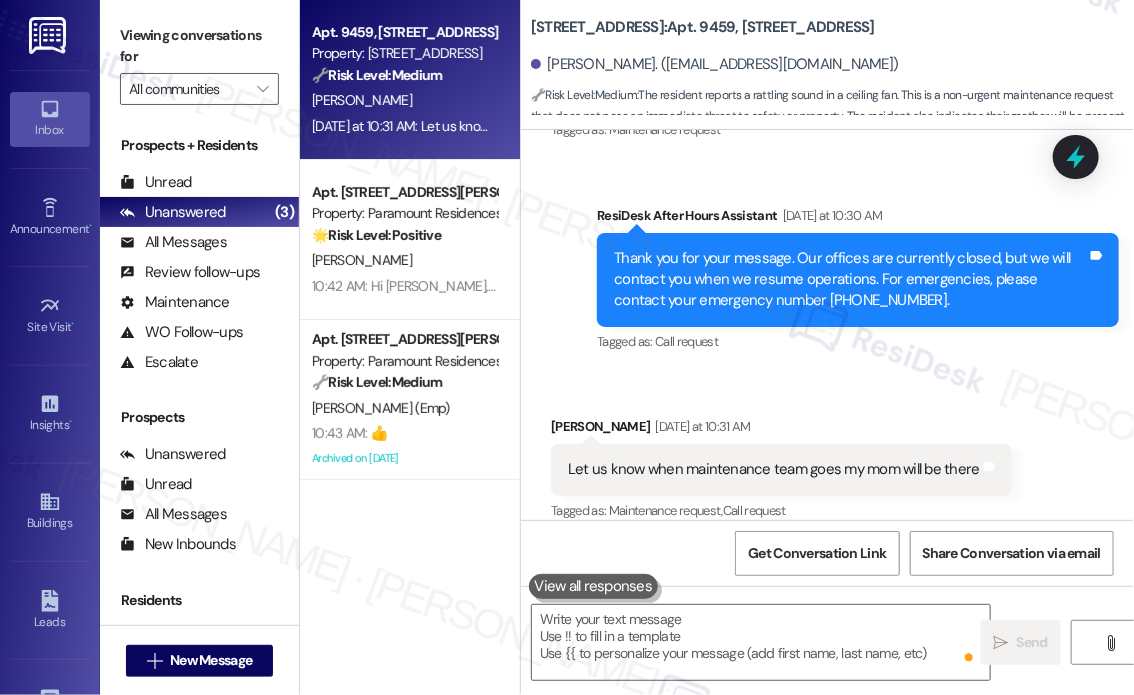 scroll, scrollTop: 6391, scrollLeft: 0, axis: vertical 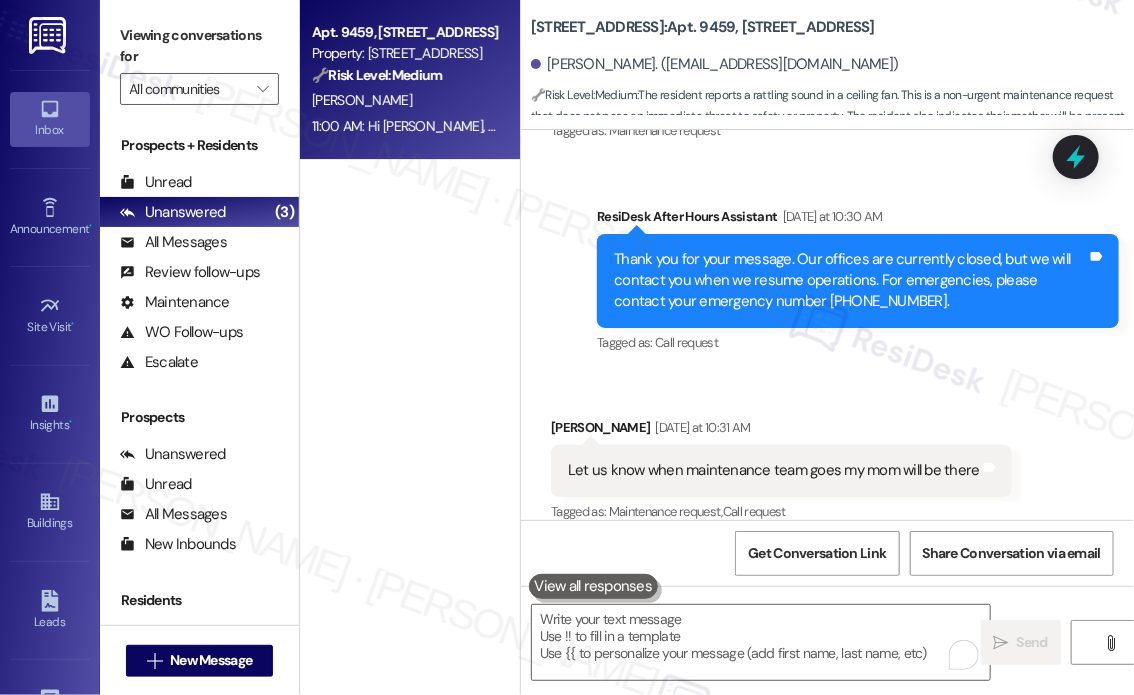 click on "Sent via SMS ResiDesk After Hours Assistant [DATE] at 10:30 AM Thank you for your message. Our offices are currently closed, but we will contact you when we resume operations. For emergencies, please contact your emergency number [PHONE_NUMBER]. Tags and notes Tagged as:   Call request Click to highlight conversations about Call request" at bounding box center [827, 267] 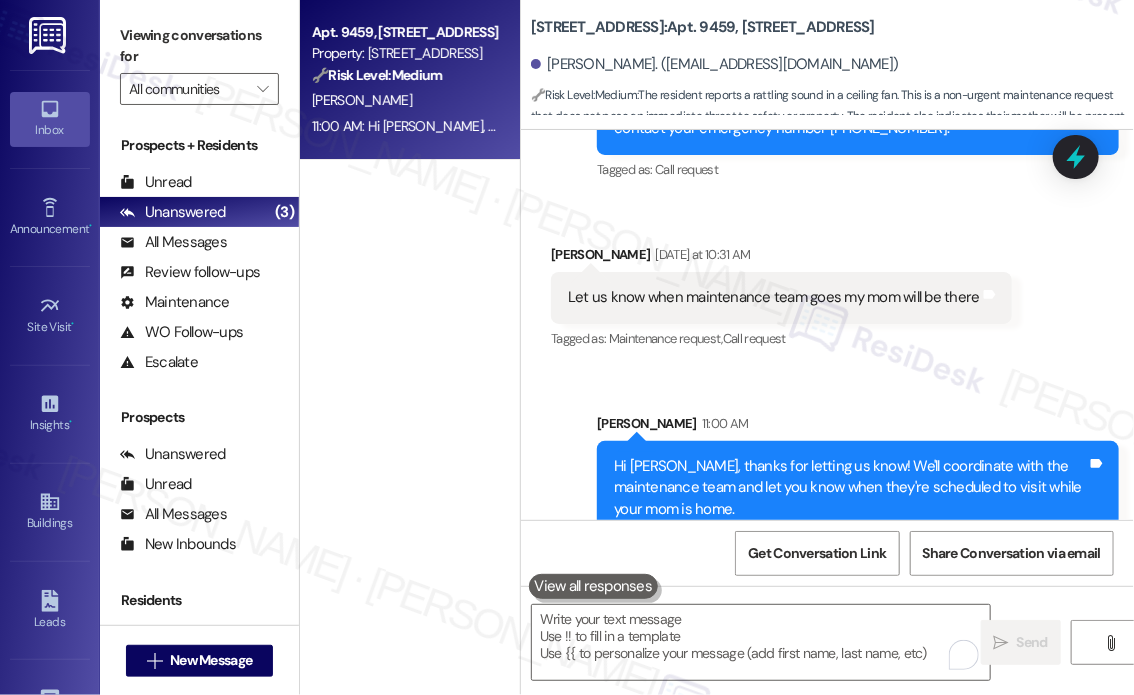 scroll, scrollTop: 6573, scrollLeft: 0, axis: vertical 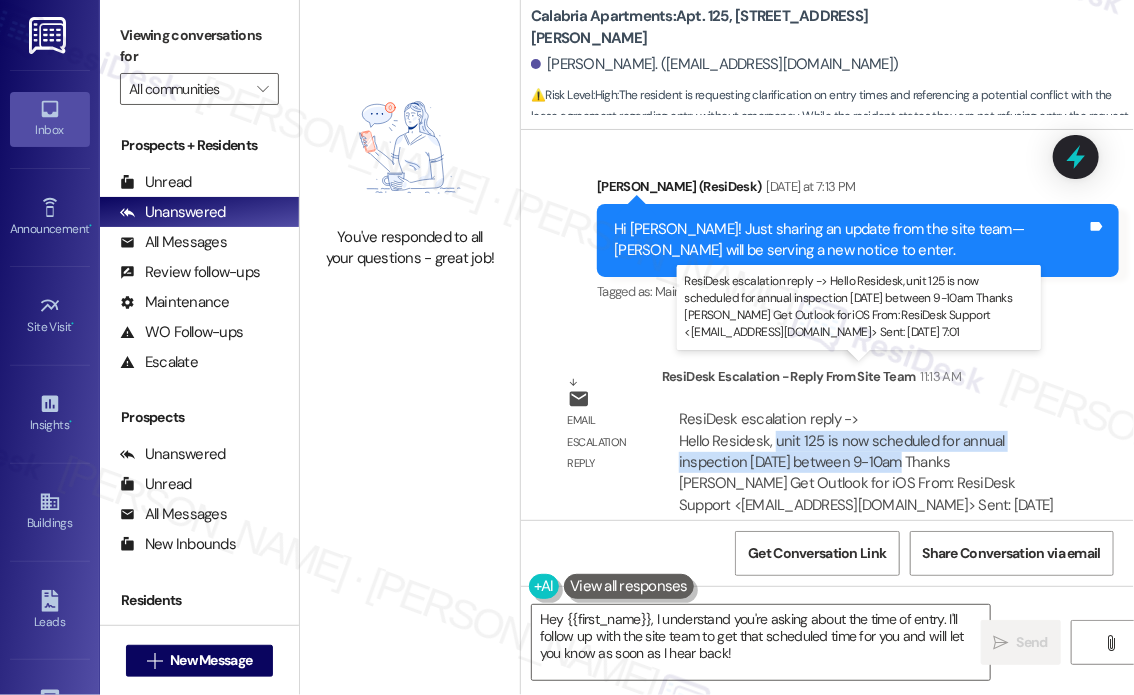 drag, startPoint x: 896, startPoint y: 415, endPoint x: 776, endPoint y: 395, distance: 121.65525 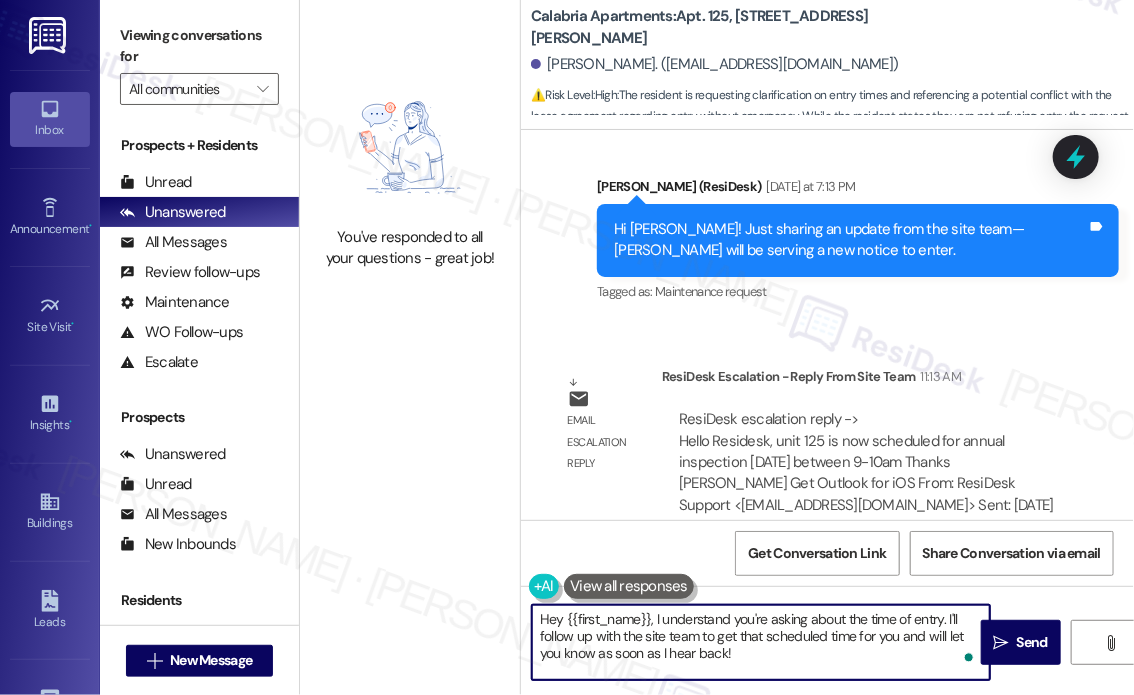 drag, startPoint x: 792, startPoint y: 659, endPoint x: 503, endPoint y: 618, distance: 291.89383 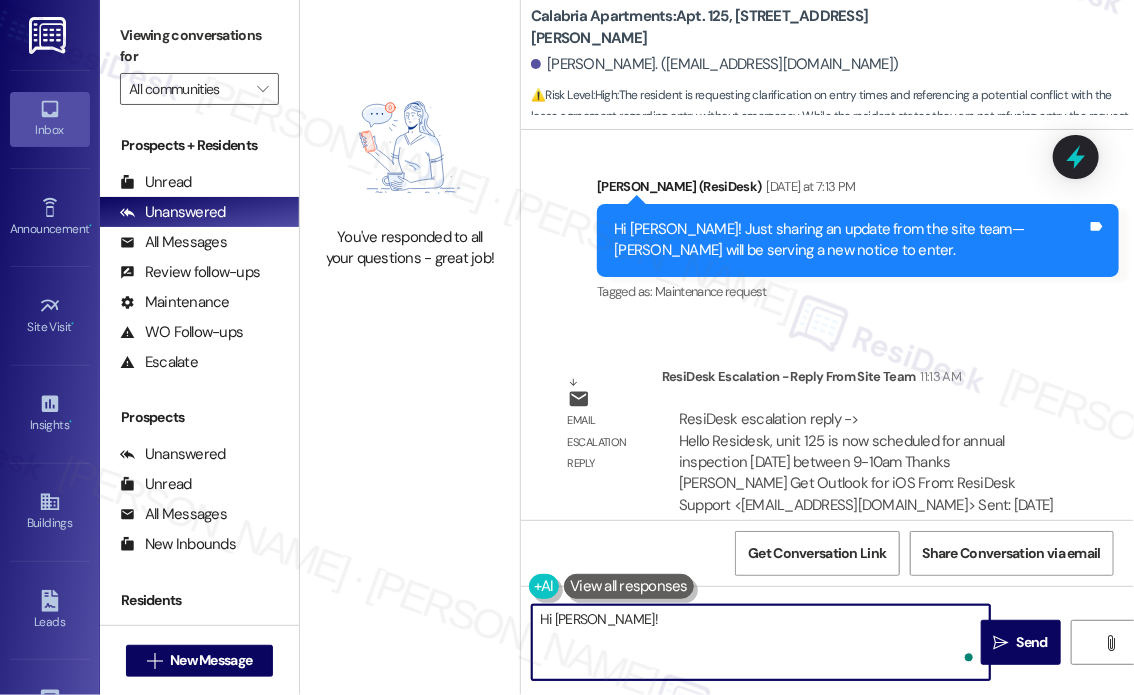 paste on "Just passing along an update from the site team—your unit (125) is now scheduled for its annual inspection today between 9–10 AM. Let us know if you have any questions!" 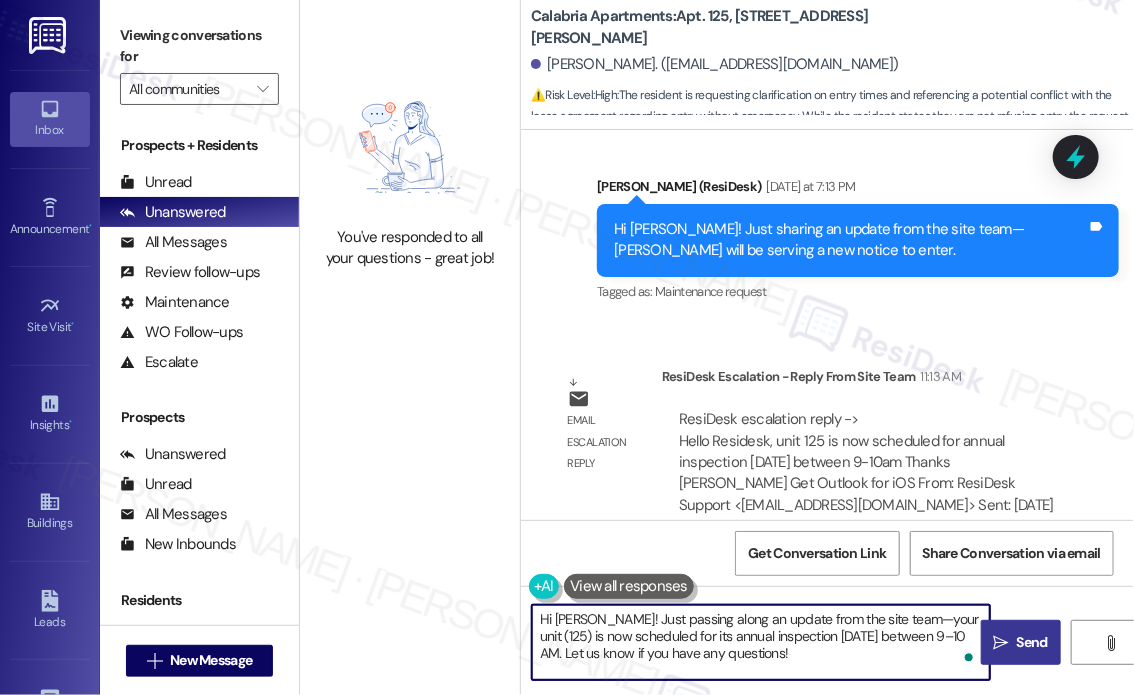 type on "Hi Joseph! Just passing along an update from the site team—your unit (125) is now scheduled for its annual inspection today between 9–10 AM. Let us know if you have any questions!" 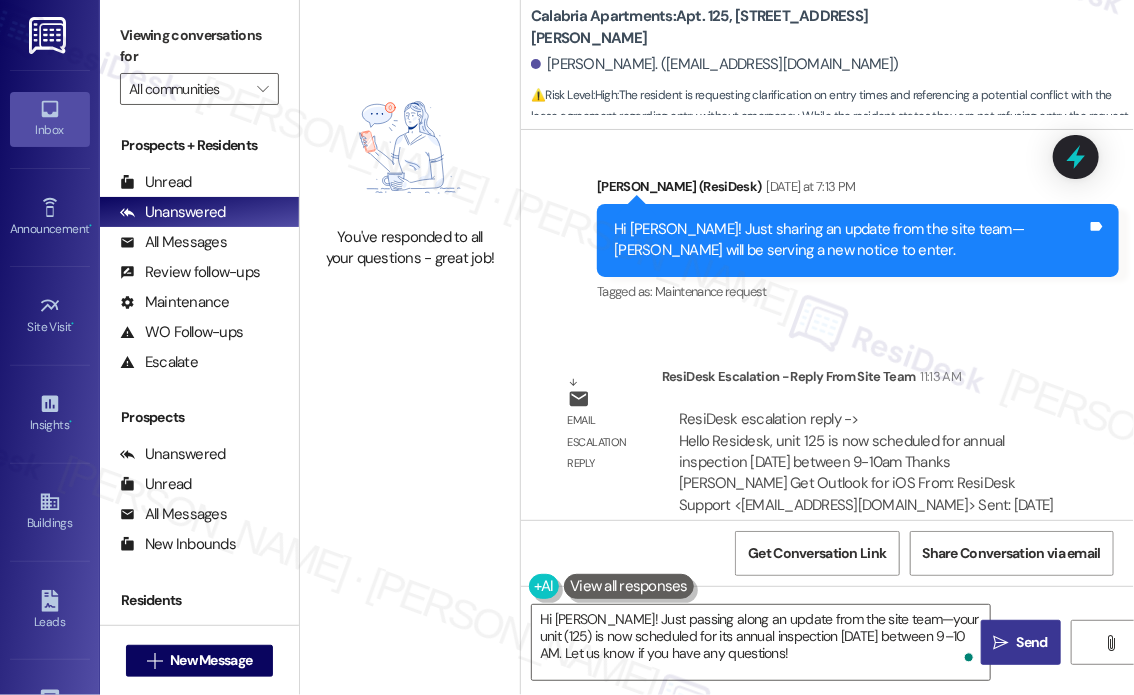 click on "Send" at bounding box center [1032, 642] 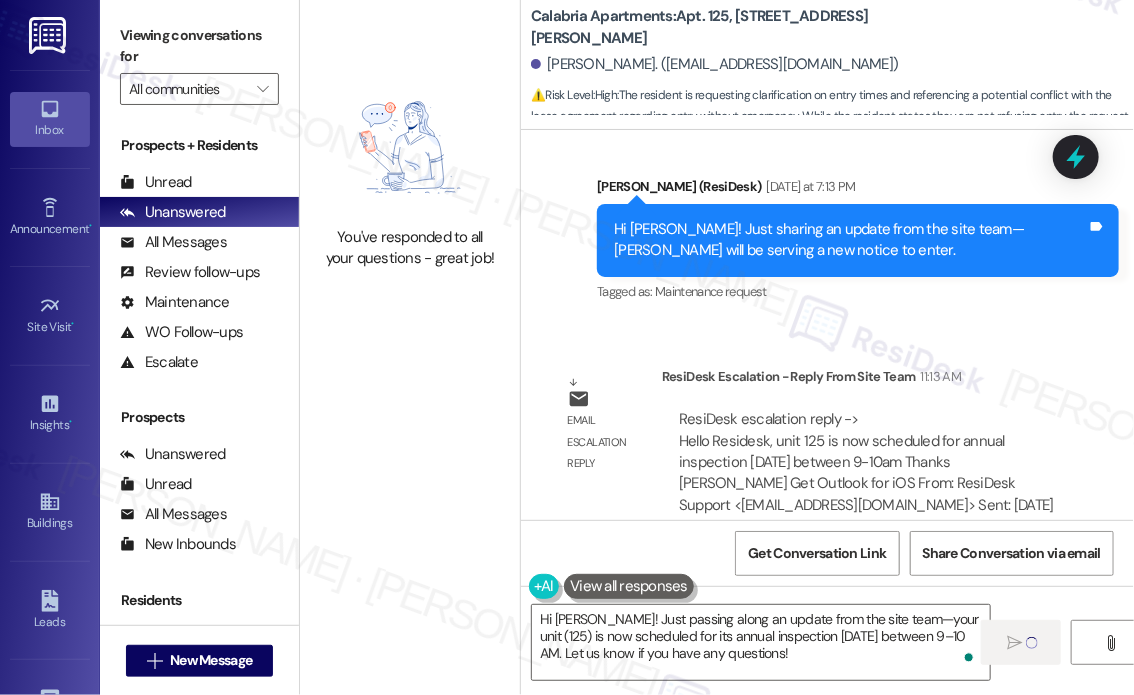 type 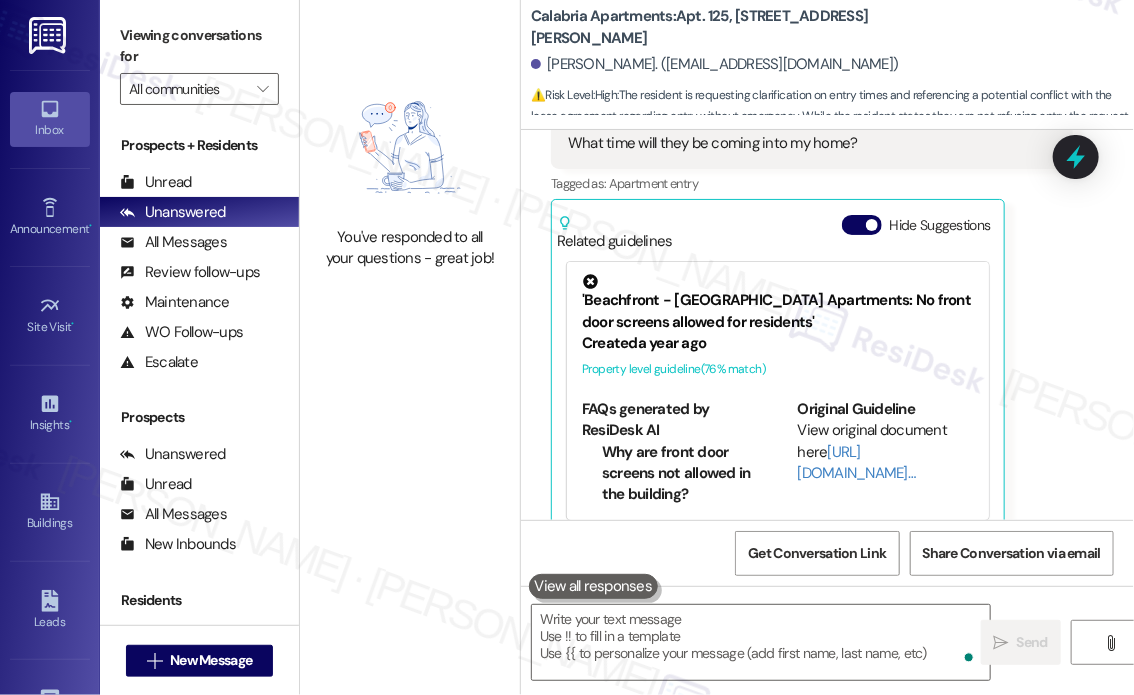 scroll, scrollTop: 20516, scrollLeft: 0, axis: vertical 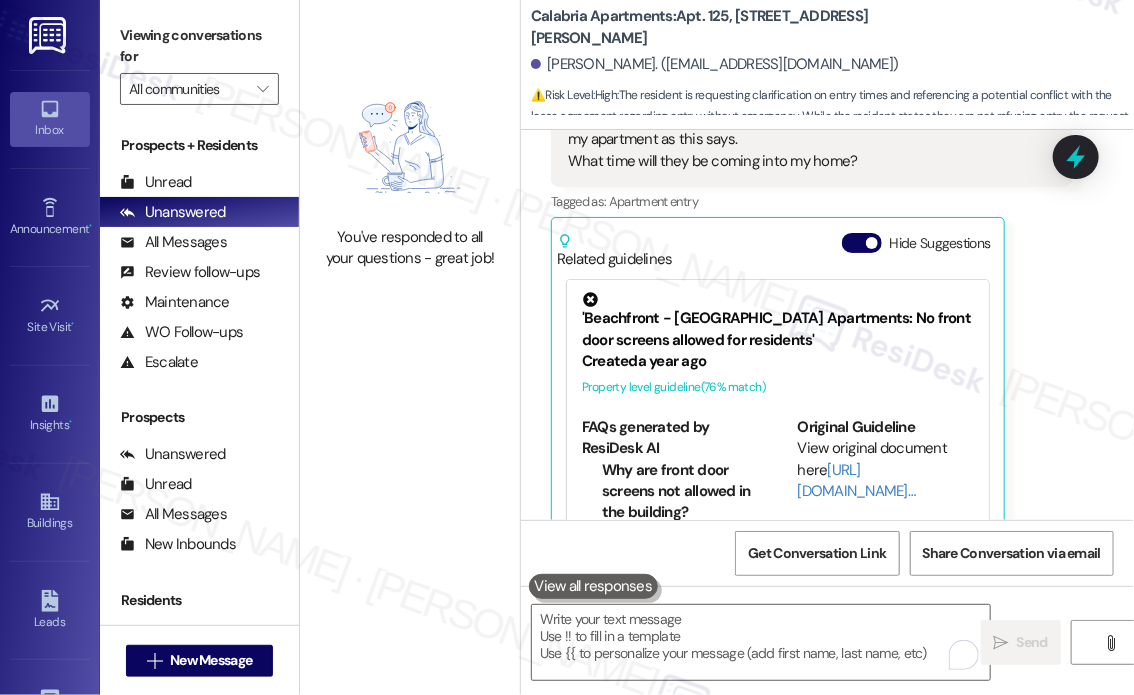 click on "Joseph Cisneros Question Yesterday at 11:32 AM I never said I refuse to allow entry I just requested it for n writing. Thank you for this. Please advise Jesus that anytime he needs to enter that it's normal business hours with notice that he will be entering my apartment as this says.
What time will they be coming into my home? Tags and notes Tagged as:   Apartment entry Click to highlight conversations about Apartment entry  Related guidelines Hide Suggestions 'Beachfront - Calabria Apartments: No front door screens allowed for residents' Created  a year ago Property level guideline  ( 76 % match) FAQs generated by ResiDesk AI Why are front door screens not allowed in the building? The property management has a policy that does not permit front door screens in the building. Original Guideline View original document here  http://res.cl… Beachfront - Calabria Apartments: The emergency phone number for the property is (714)589-9121. Created  a year ago Property level guideline  ( 68 % match) Created   ( 66" at bounding box center (812, 286) 